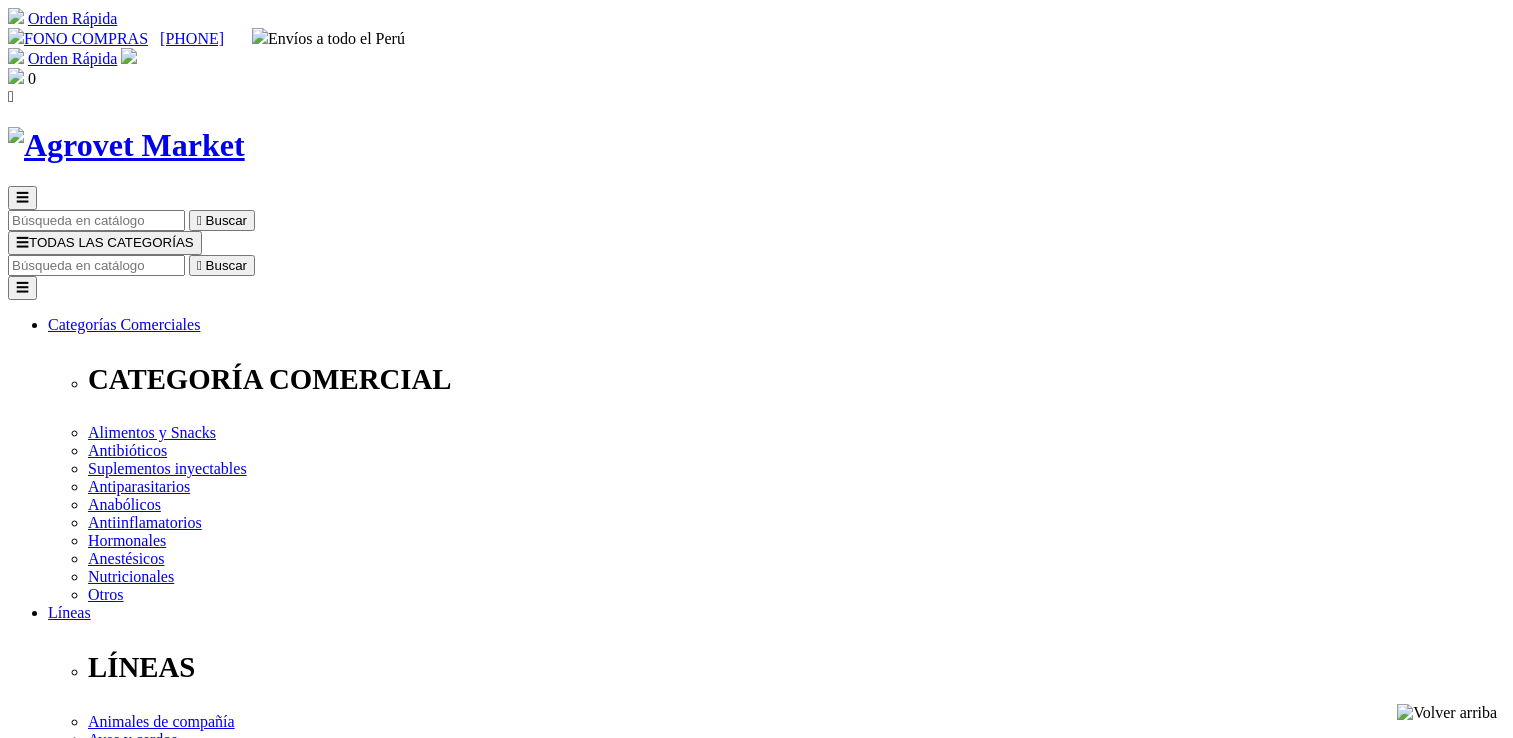 scroll, scrollTop: 0, scrollLeft: 0, axis: both 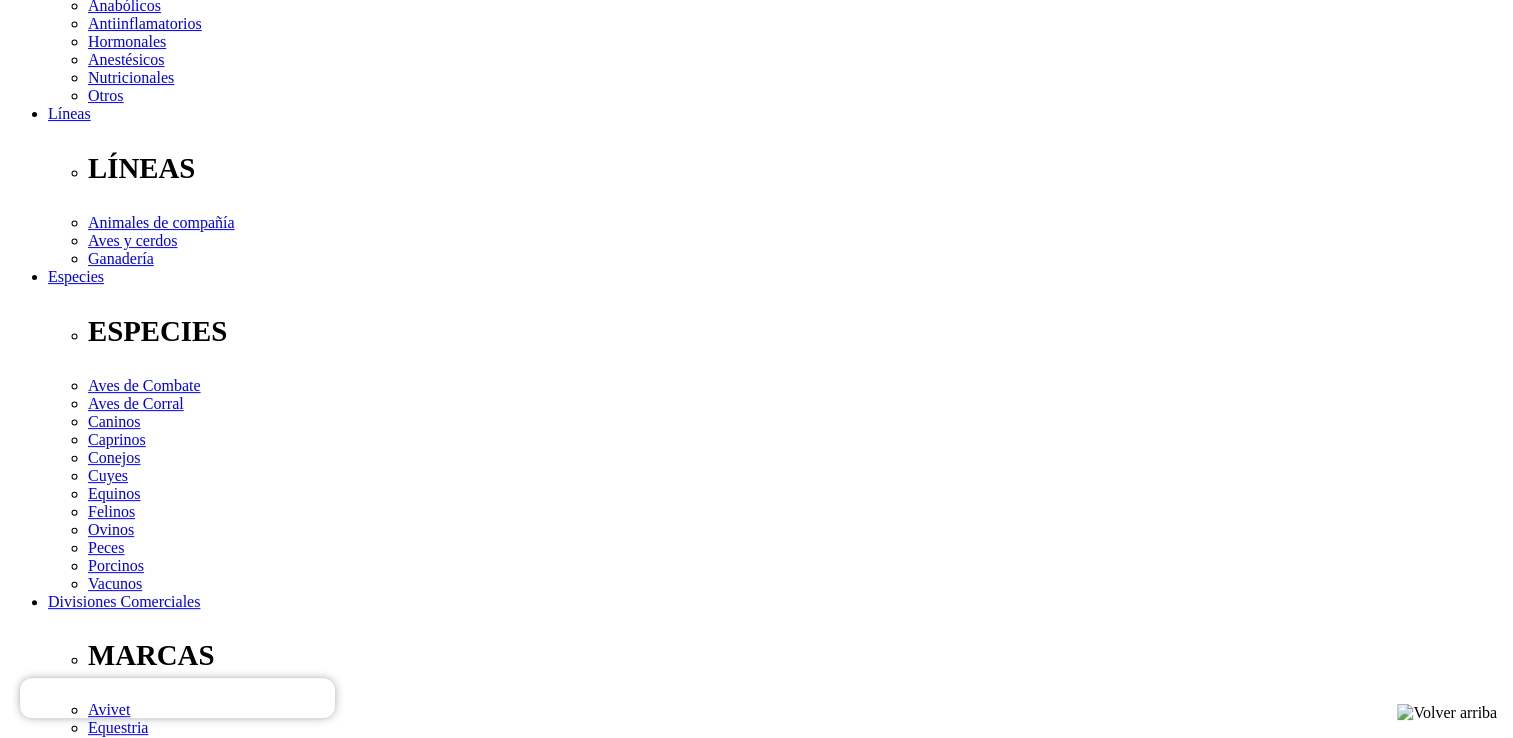 click at bounding box center [48, 1908] 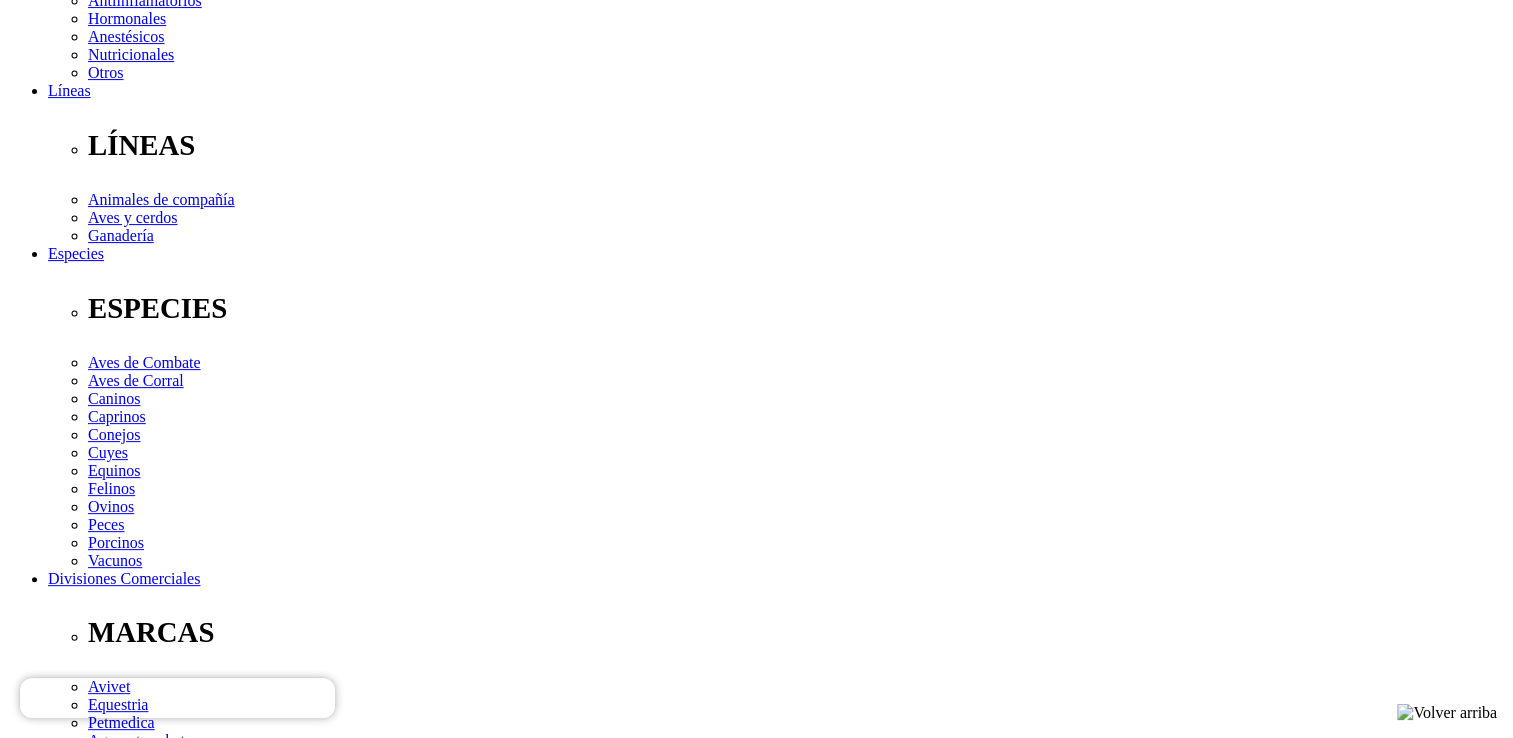 scroll, scrollTop: 533, scrollLeft: 0, axis: vertical 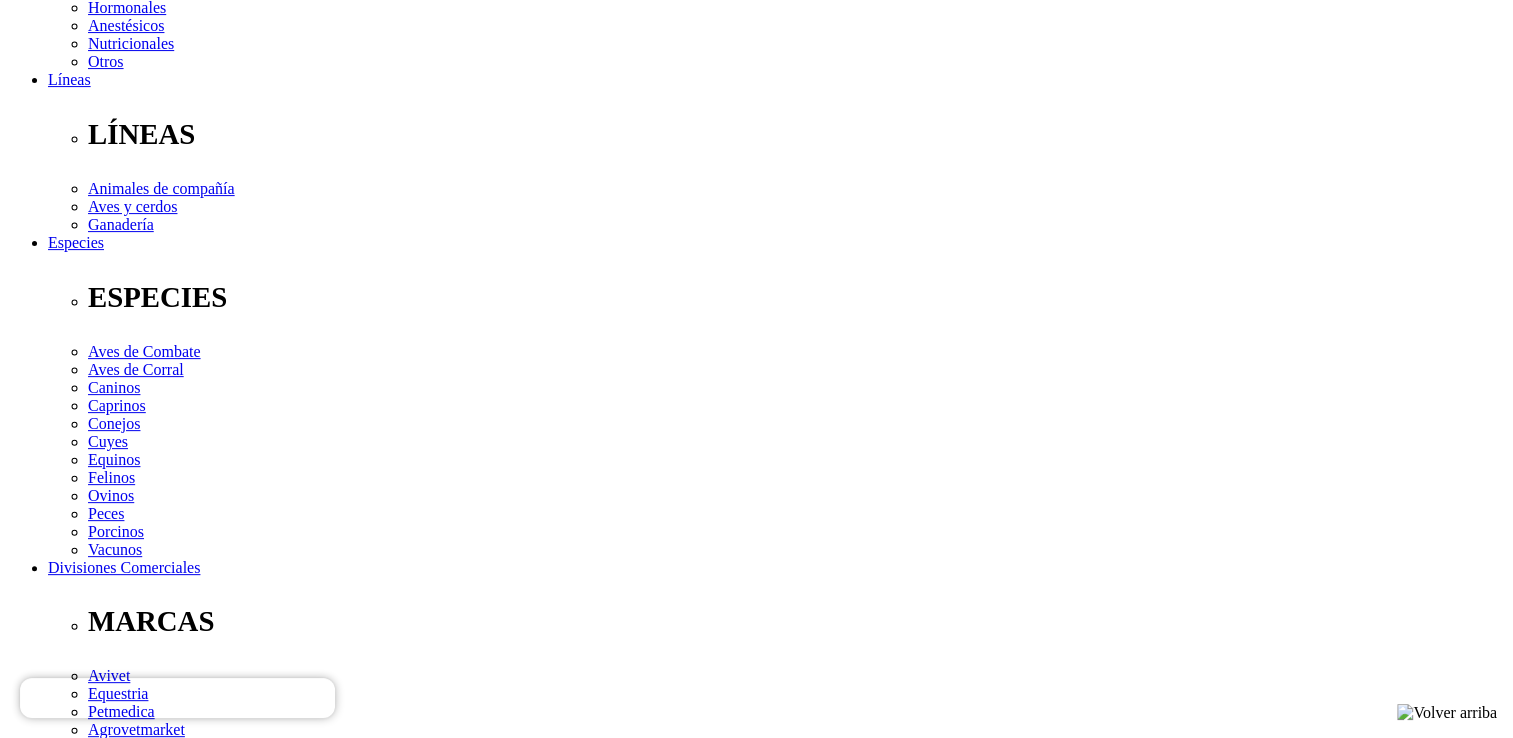click on "Indicaciones" at bounding box center (88, 2649) 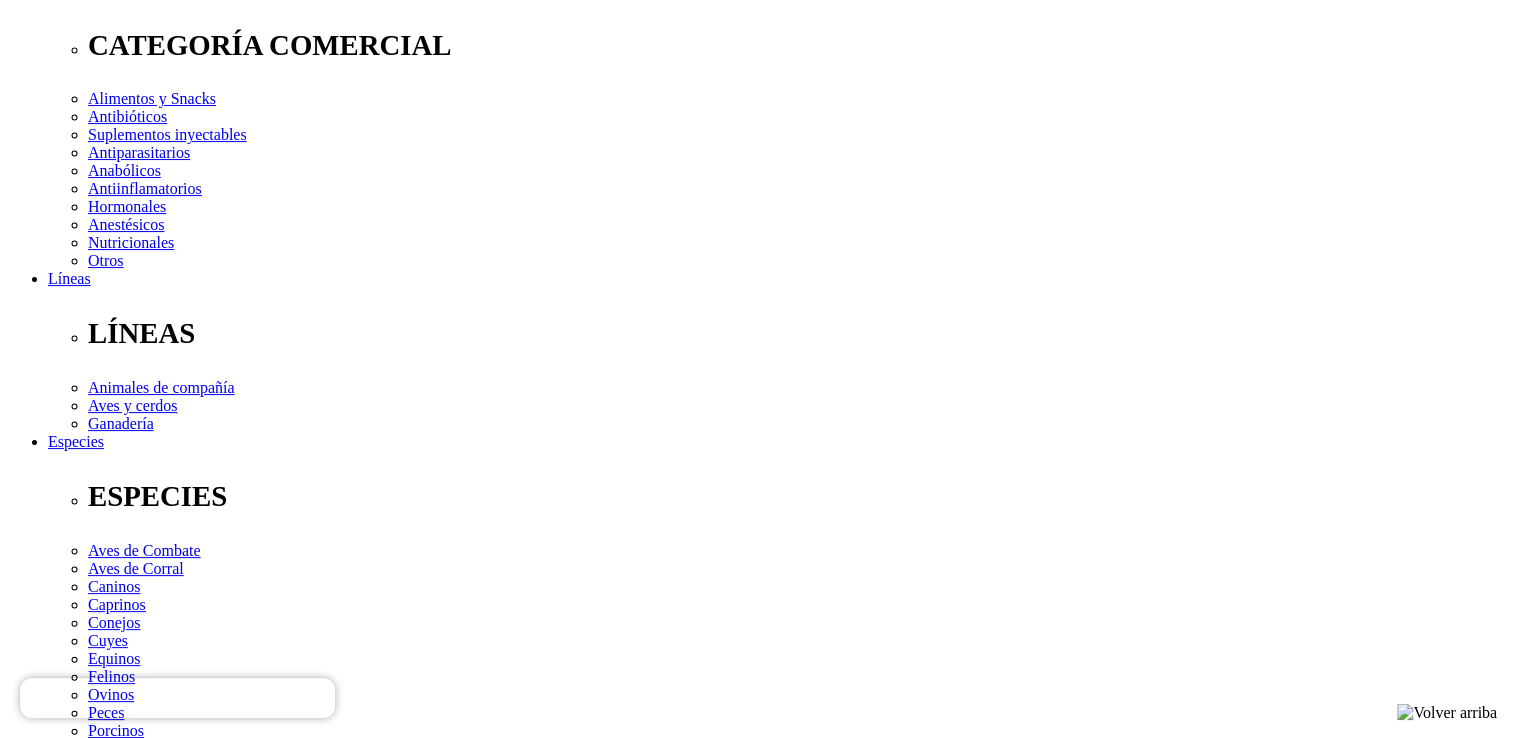 scroll, scrollTop: 342, scrollLeft: 0, axis: vertical 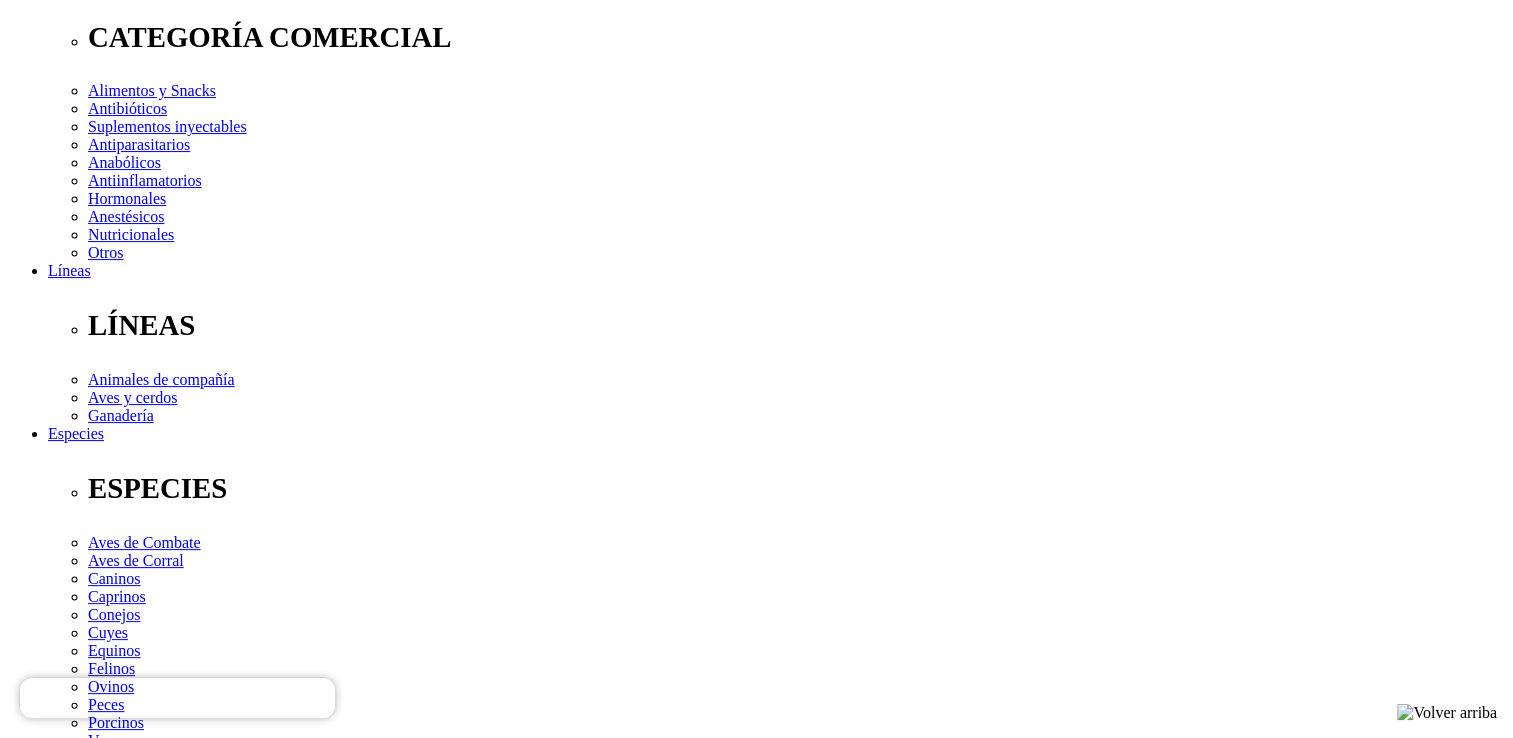 click at bounding box center [48, 2047] 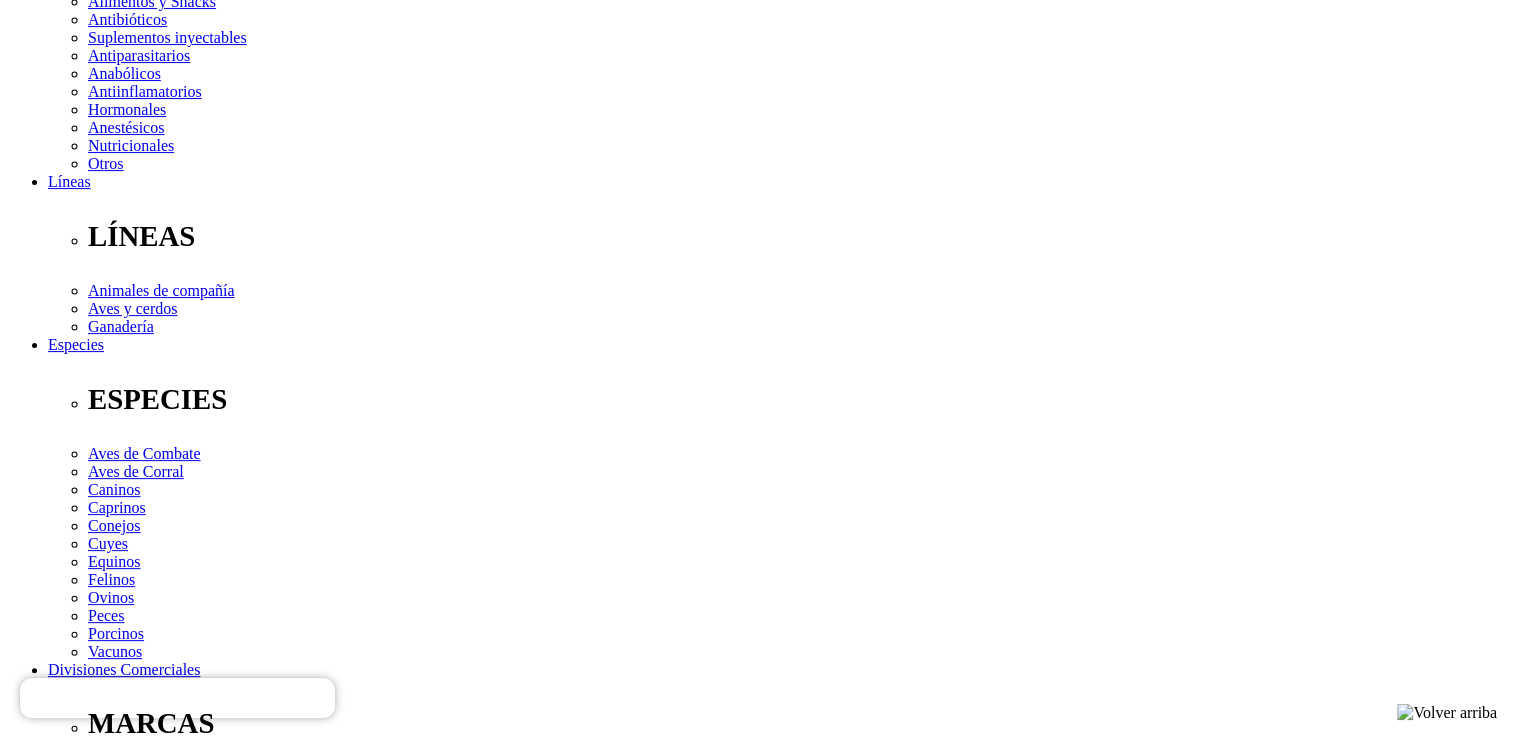 scroll, scrollTop: 432, scrollLeft: 0, axis: vertical 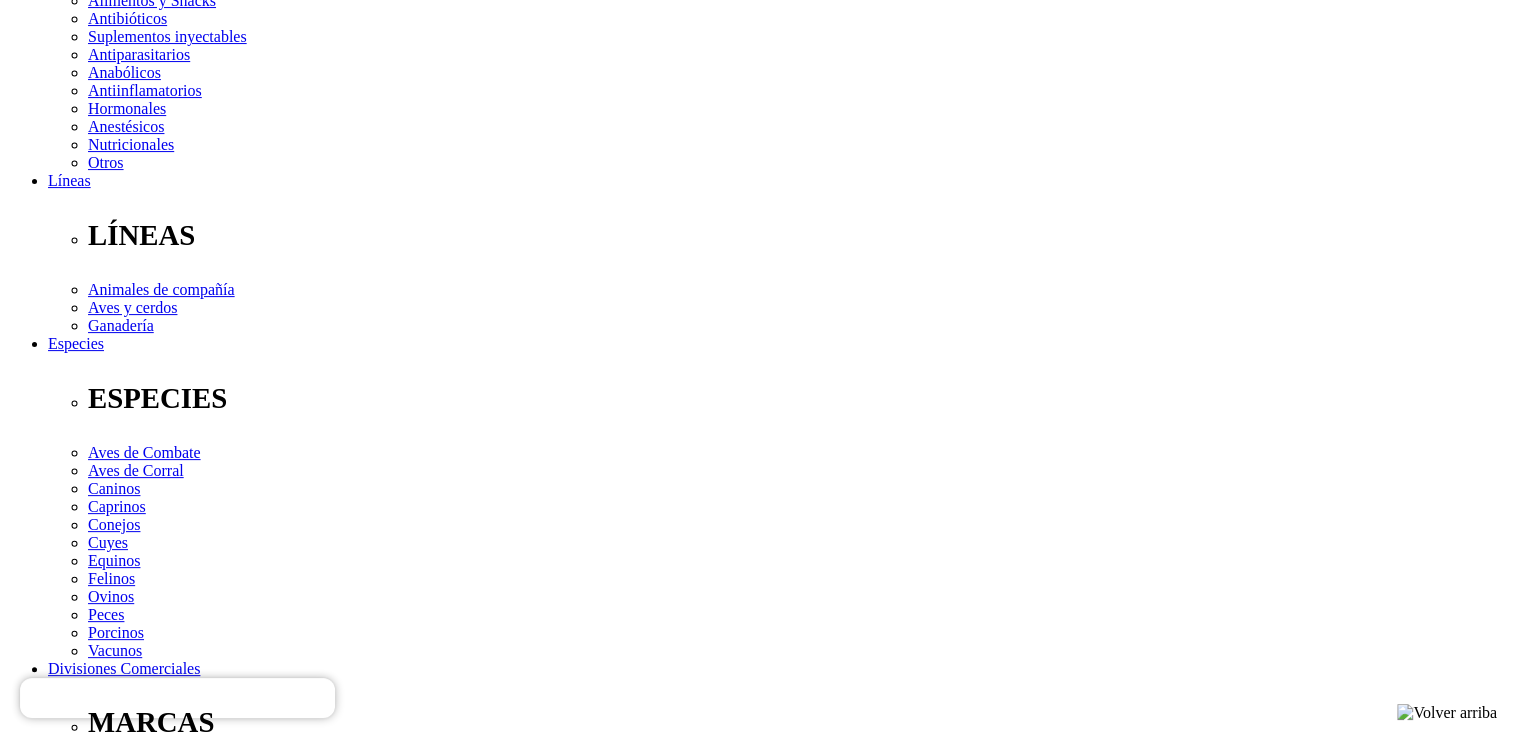 click on "" at bounding box center (21, 2022) 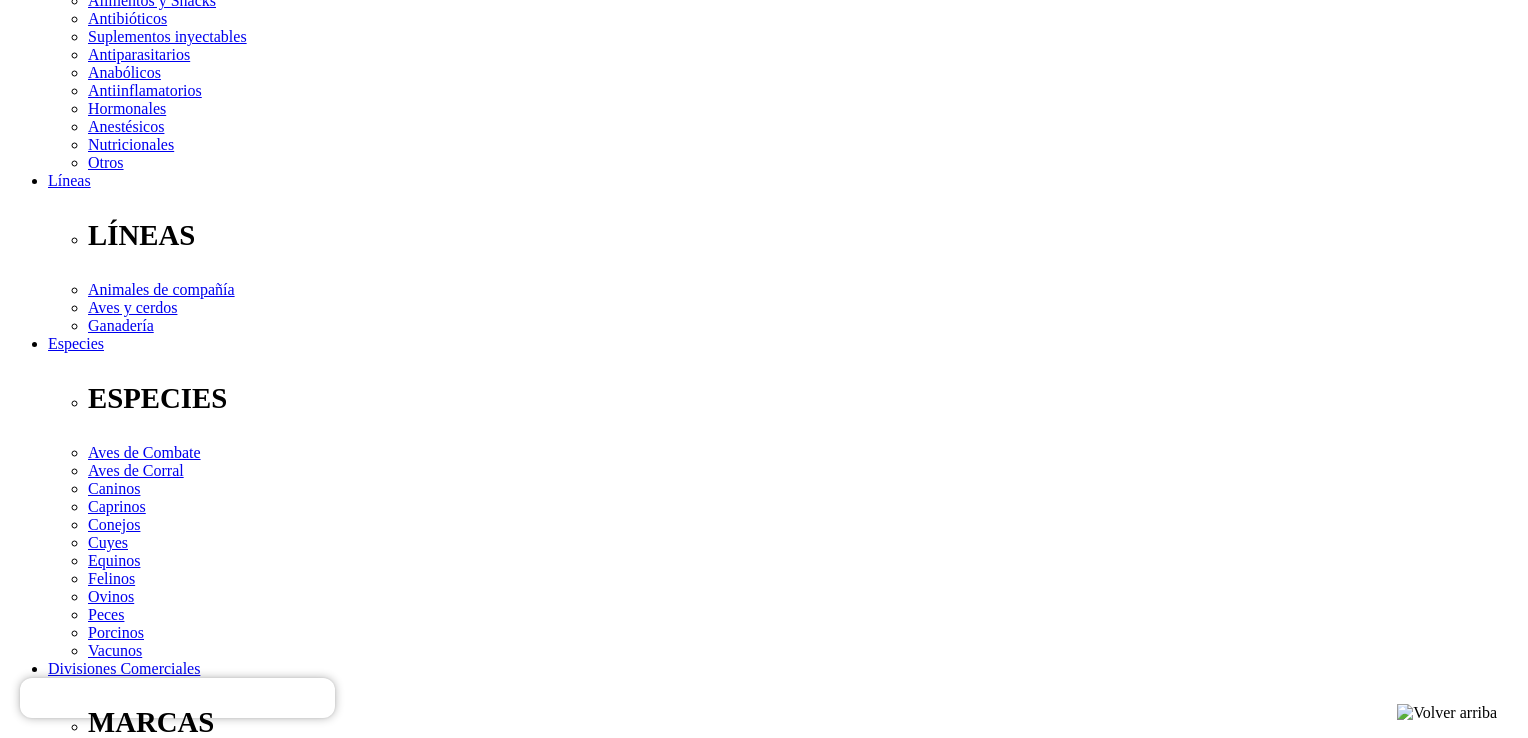 click at bounding box center (456, 237) 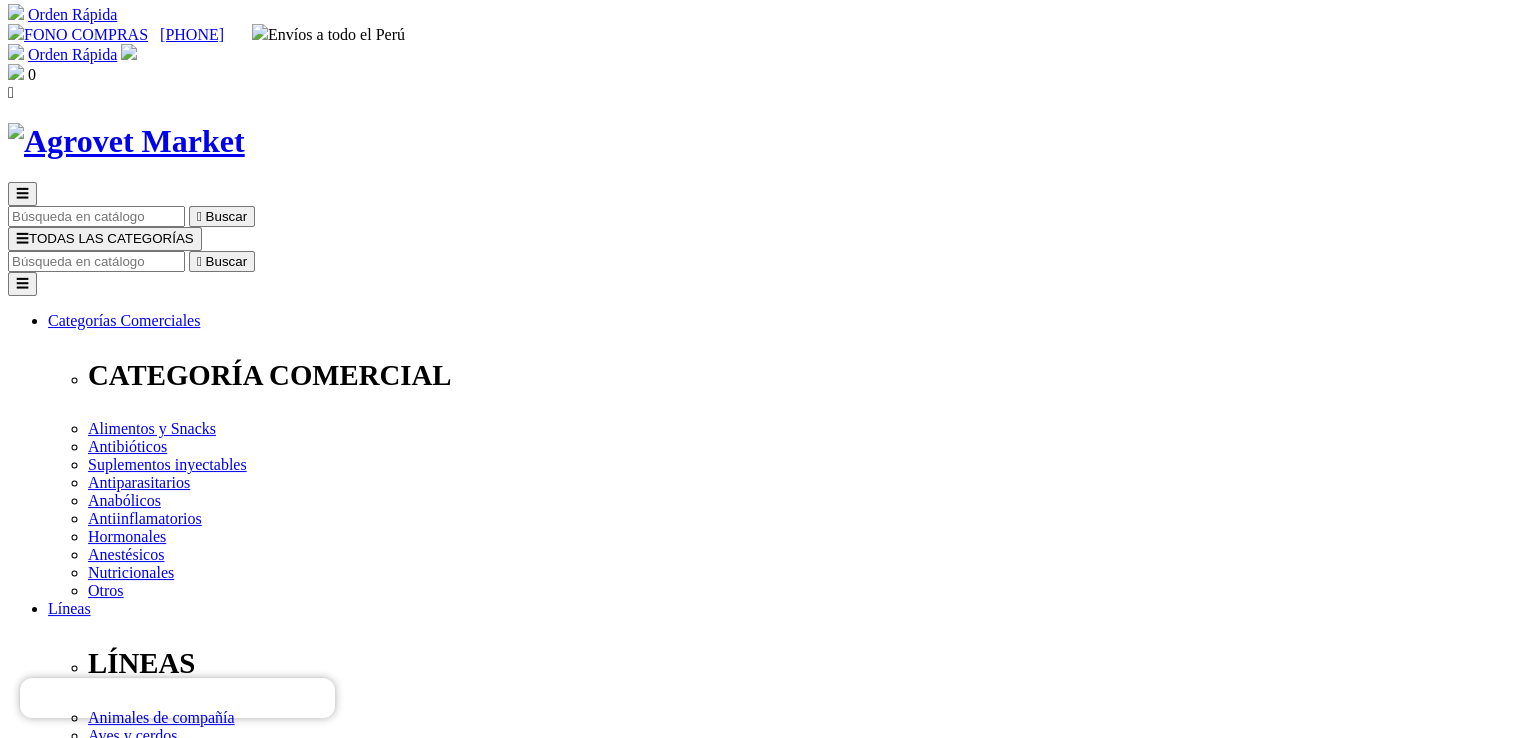 scroll, scrollTop: 0, scrollLeft: 0, axis: both 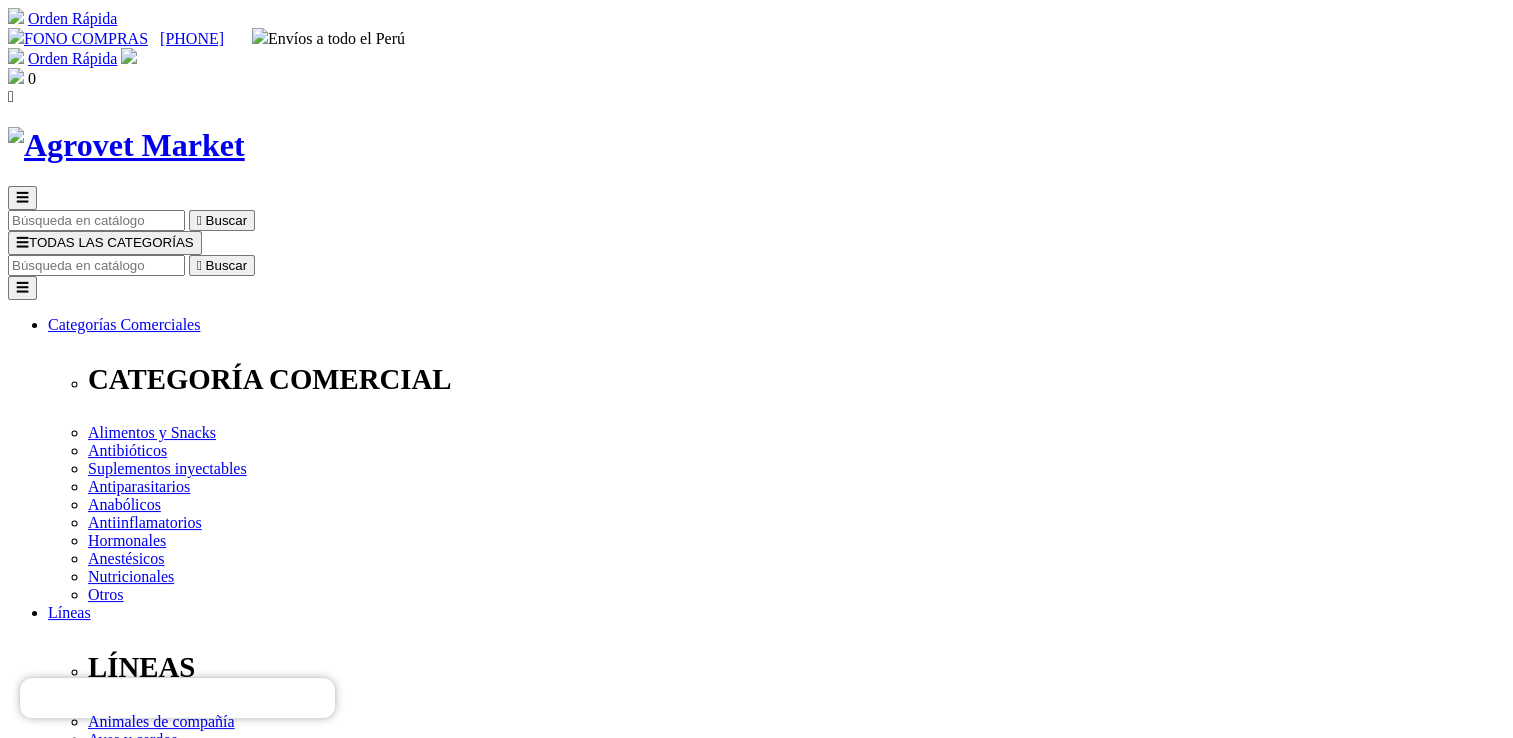 click on "Caninos" at bounding box center (154, 1824) 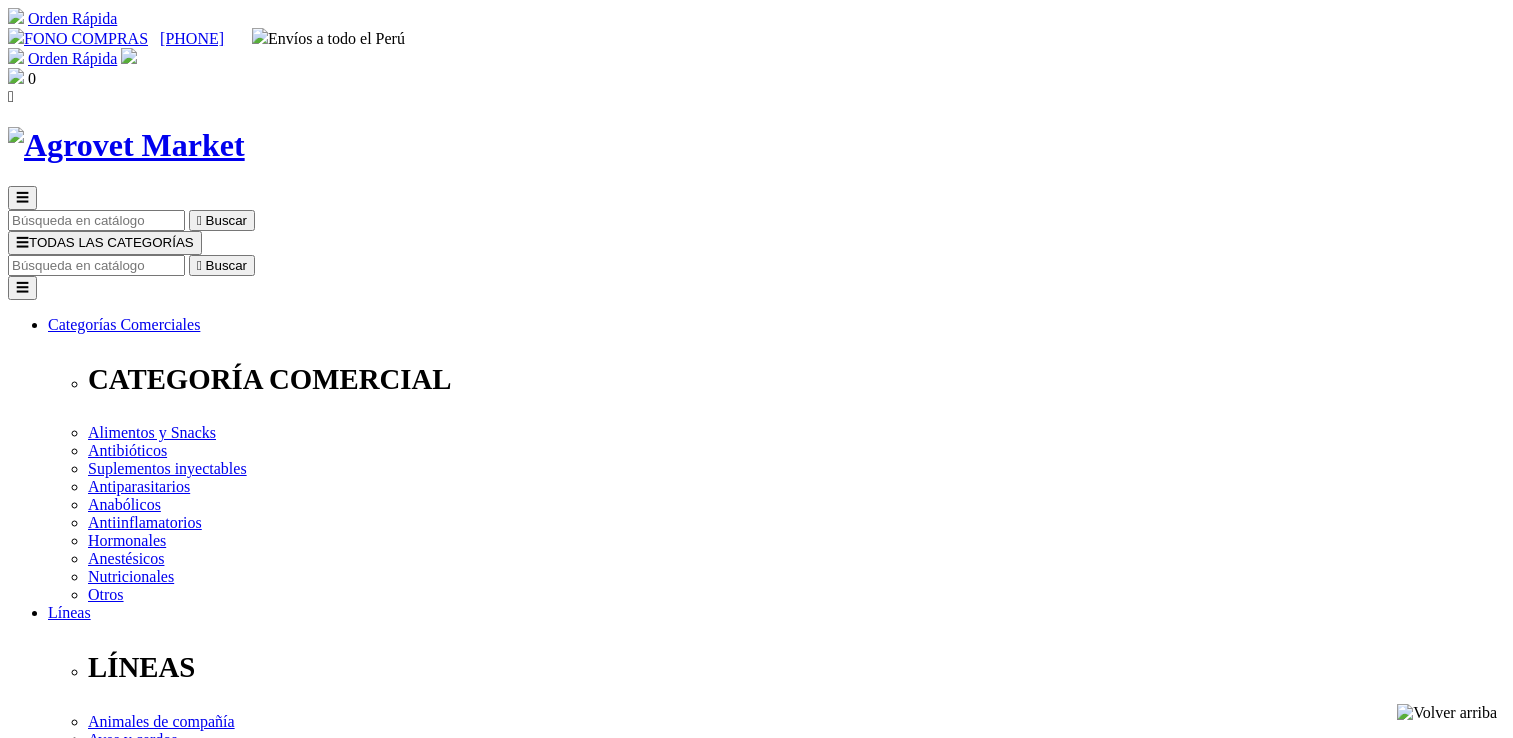 scroll, scrollTop: 0, scrollLeft: 0, axis: both 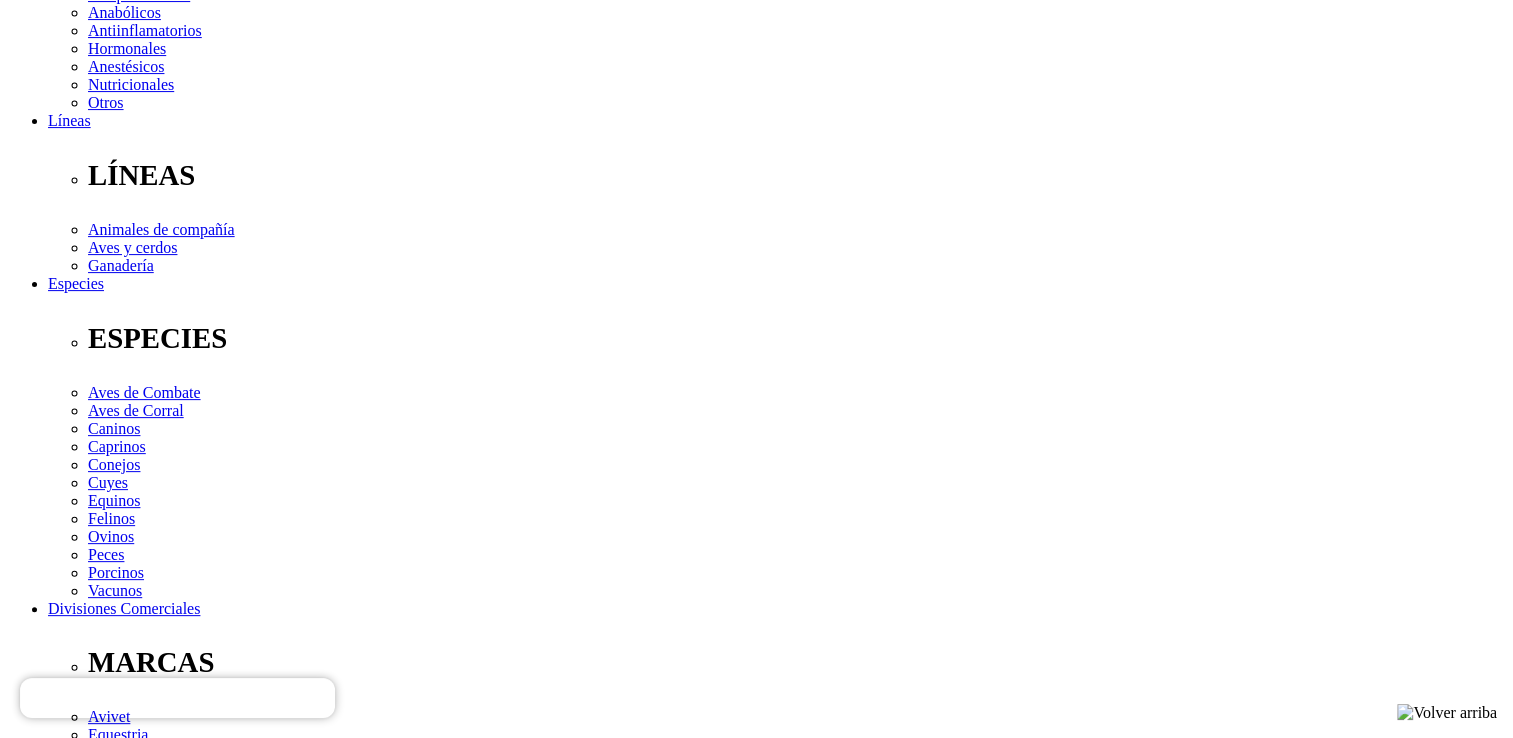 click at bounding box center (62, 4487) 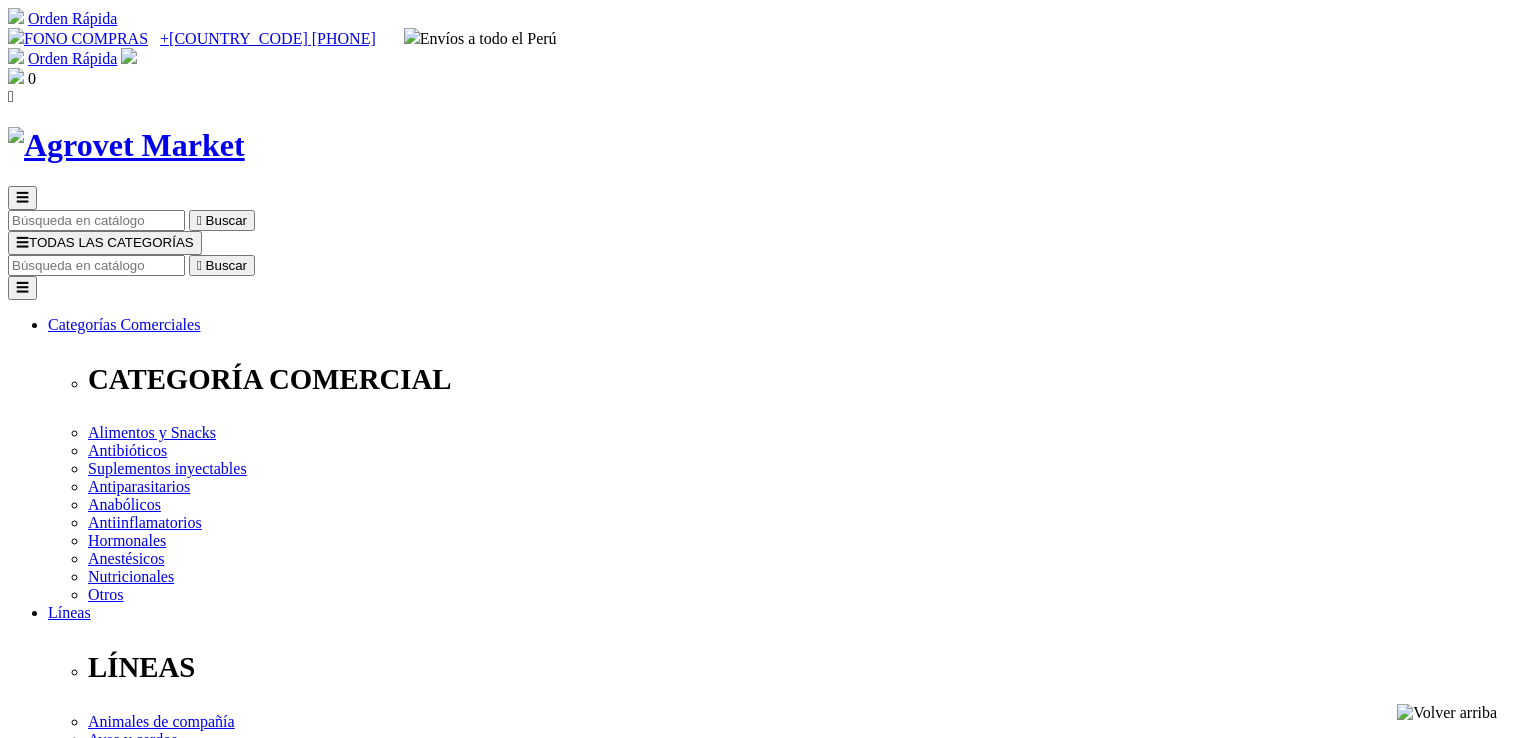 scroll, scrollTop: 0, scrollLeft: 0, axis: both 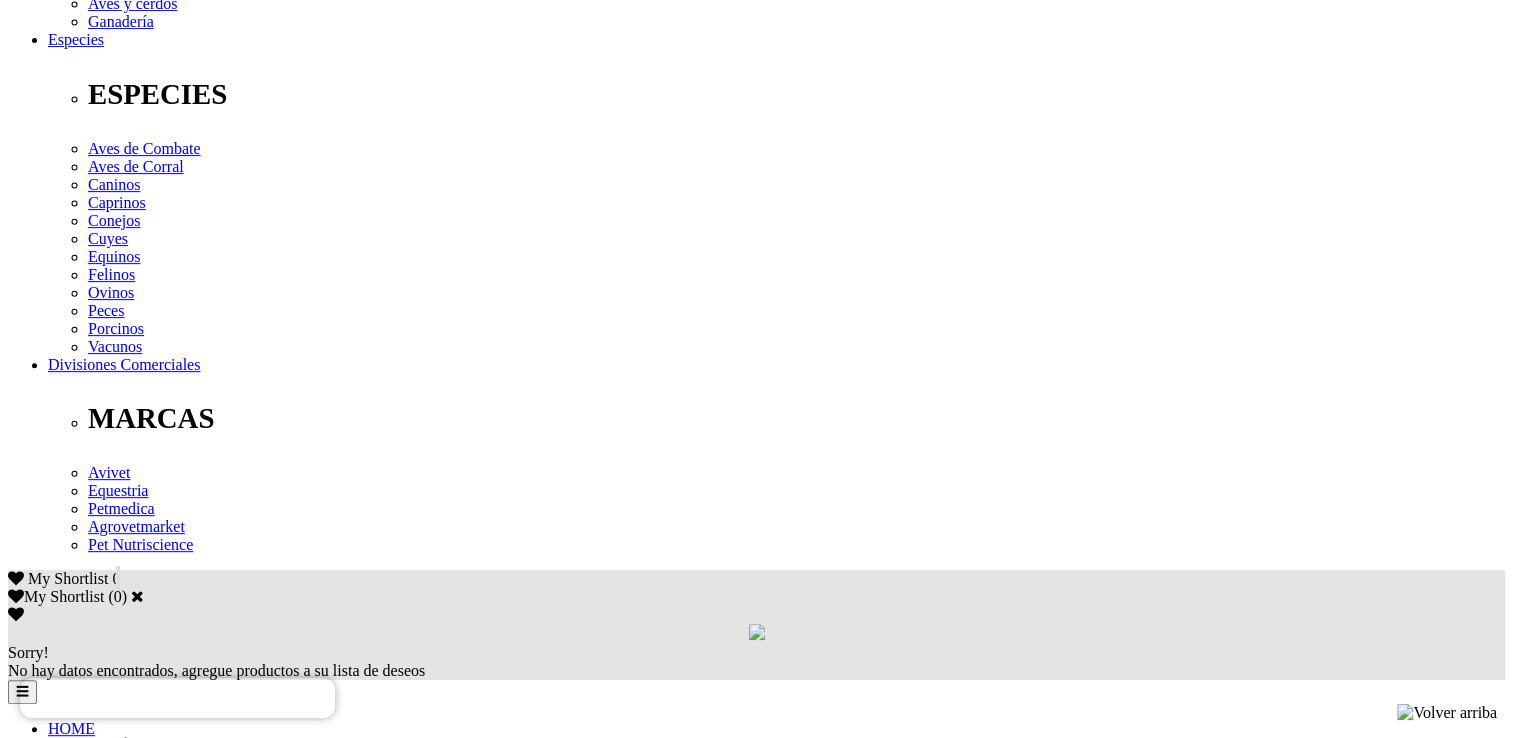 click on "Indicaciones" at bounding box center (88, 2401) 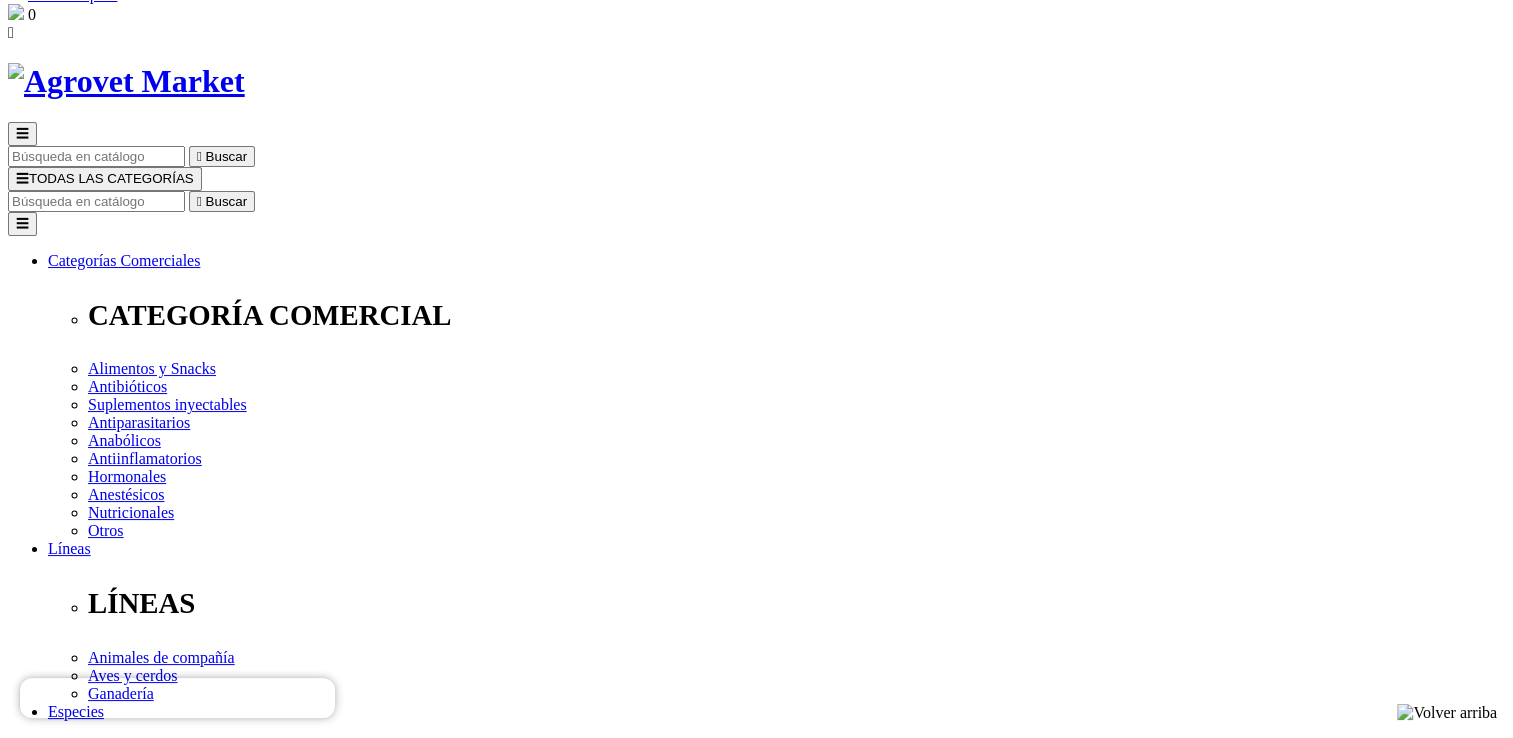 scroll, scrollTop: 52, scrollLeft: 0, axis: vertical 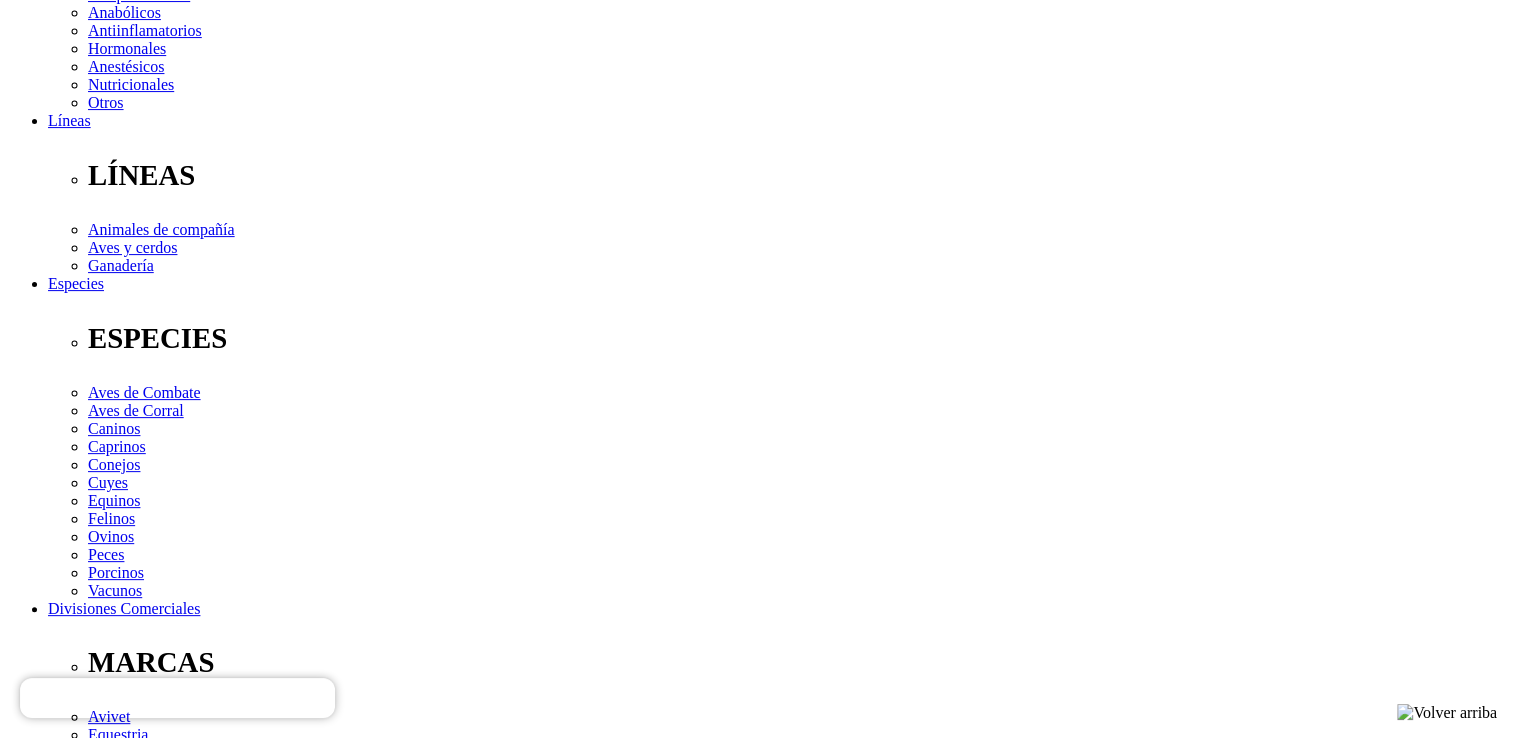 click at bounding box center (173, 4952) 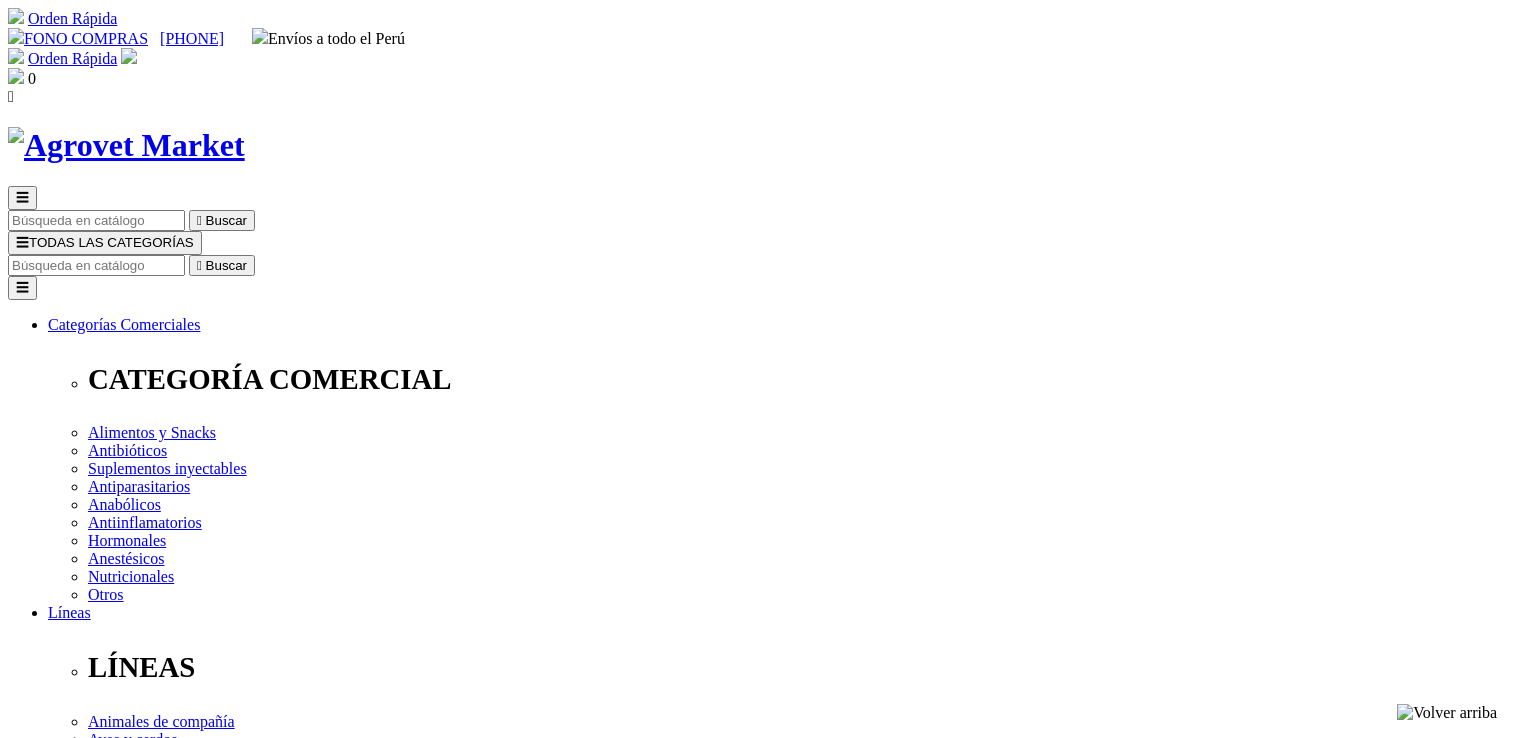scroll, scrollTop: 0, scrollLeft: 0, axis: both 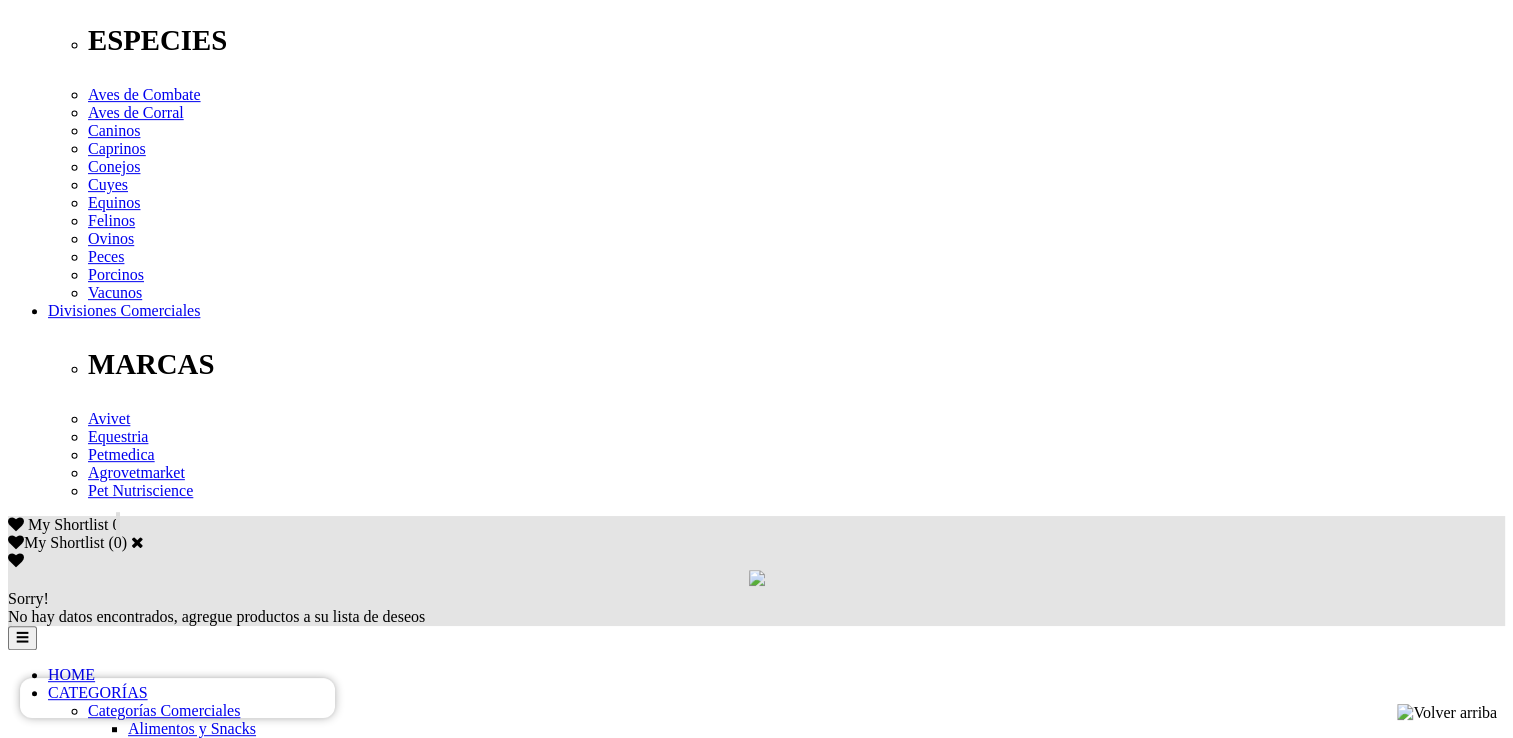 click at bounding box center (105, 4904) 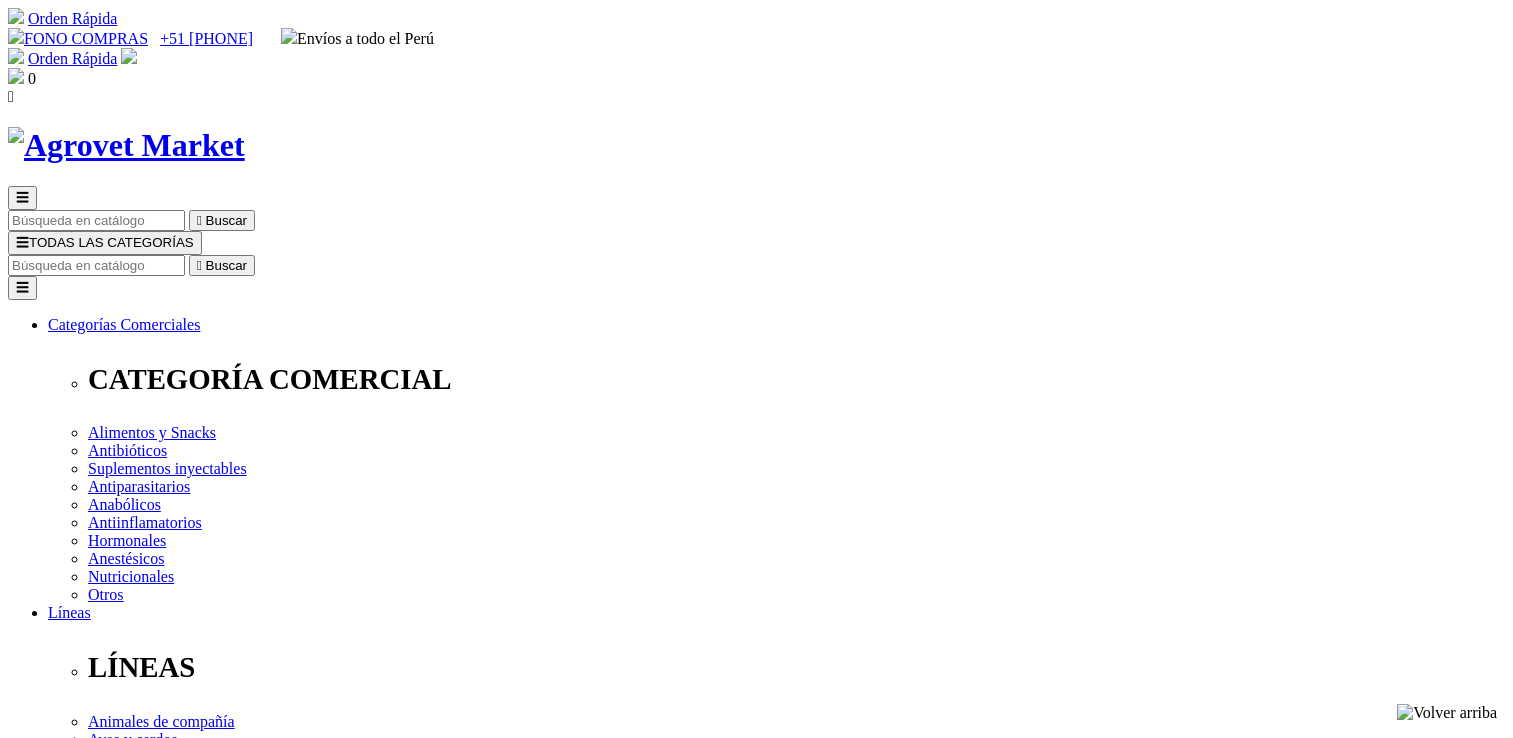 scroll, scrollTop: 0, scrollLeft: 0, axis: both 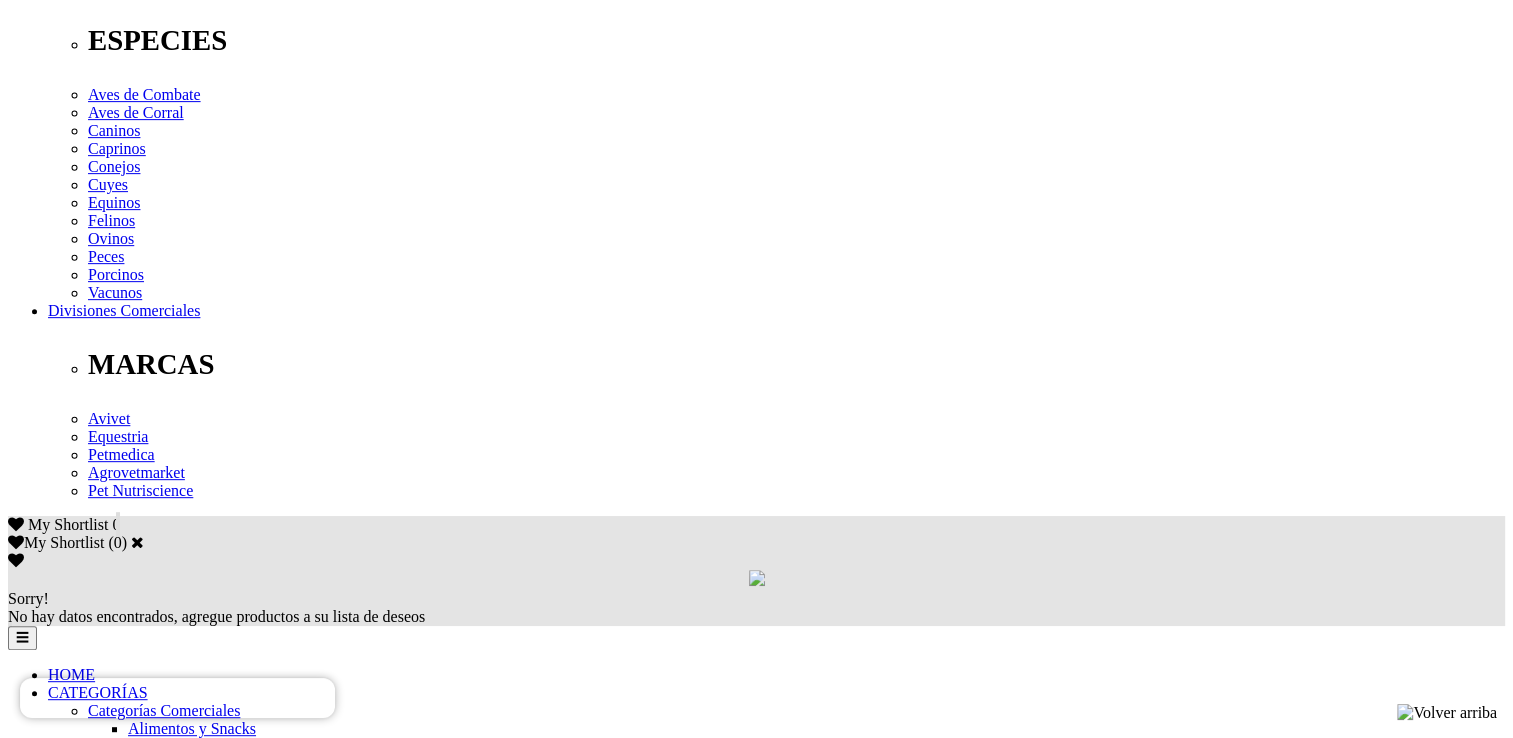 click at bounding box center (111, 5155) 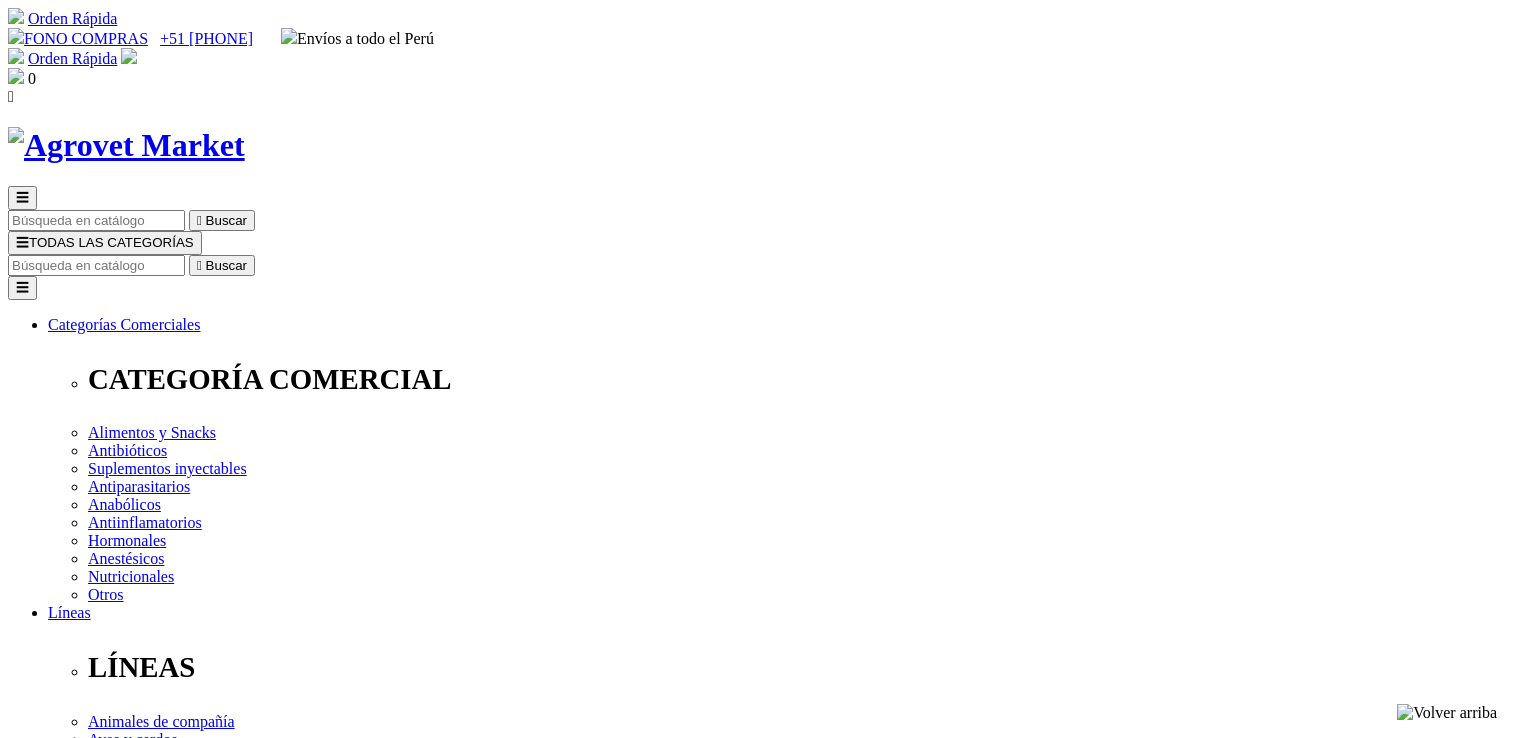 scroll, scrollTop: 0, scrollLeft: 0, axis: both 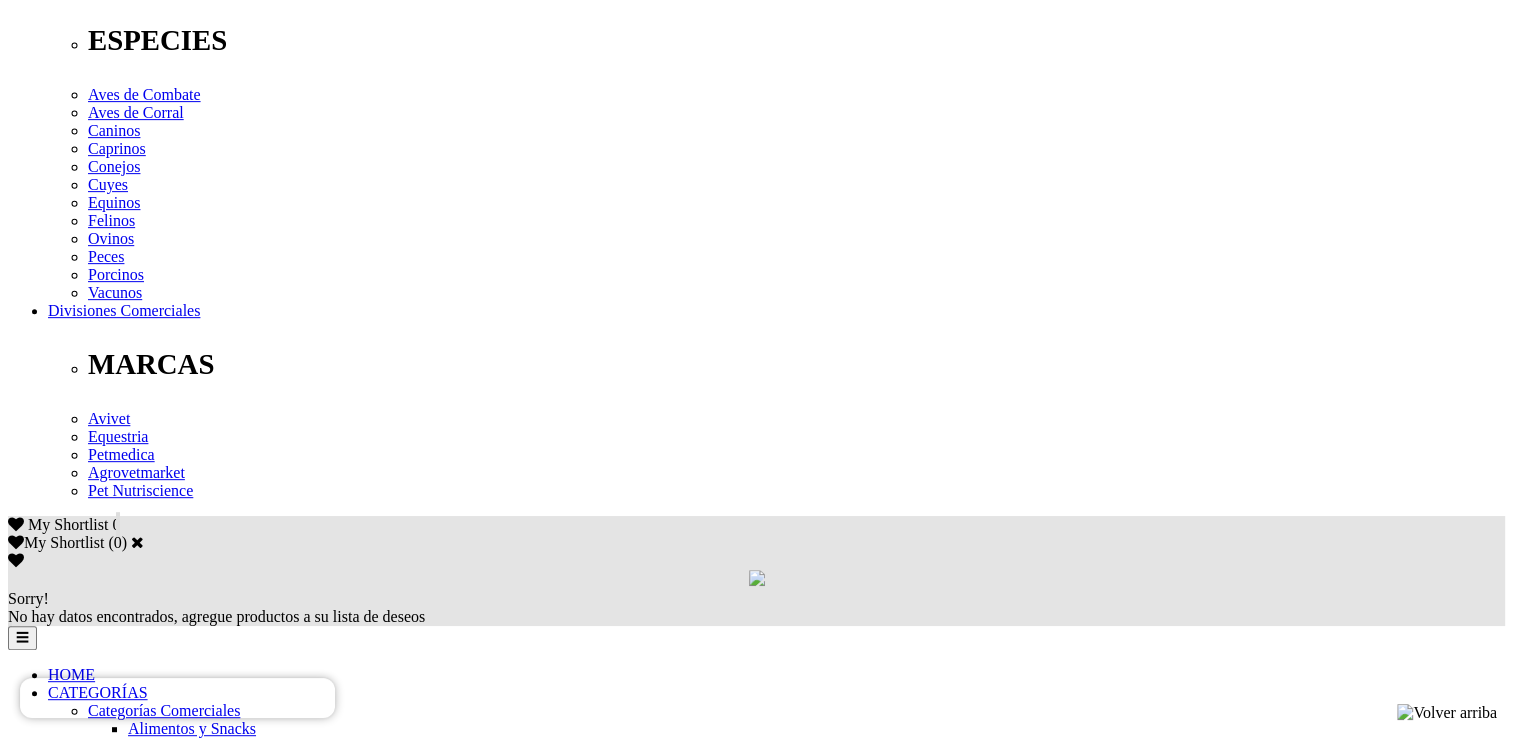 click at bounding box center [78, 5405] 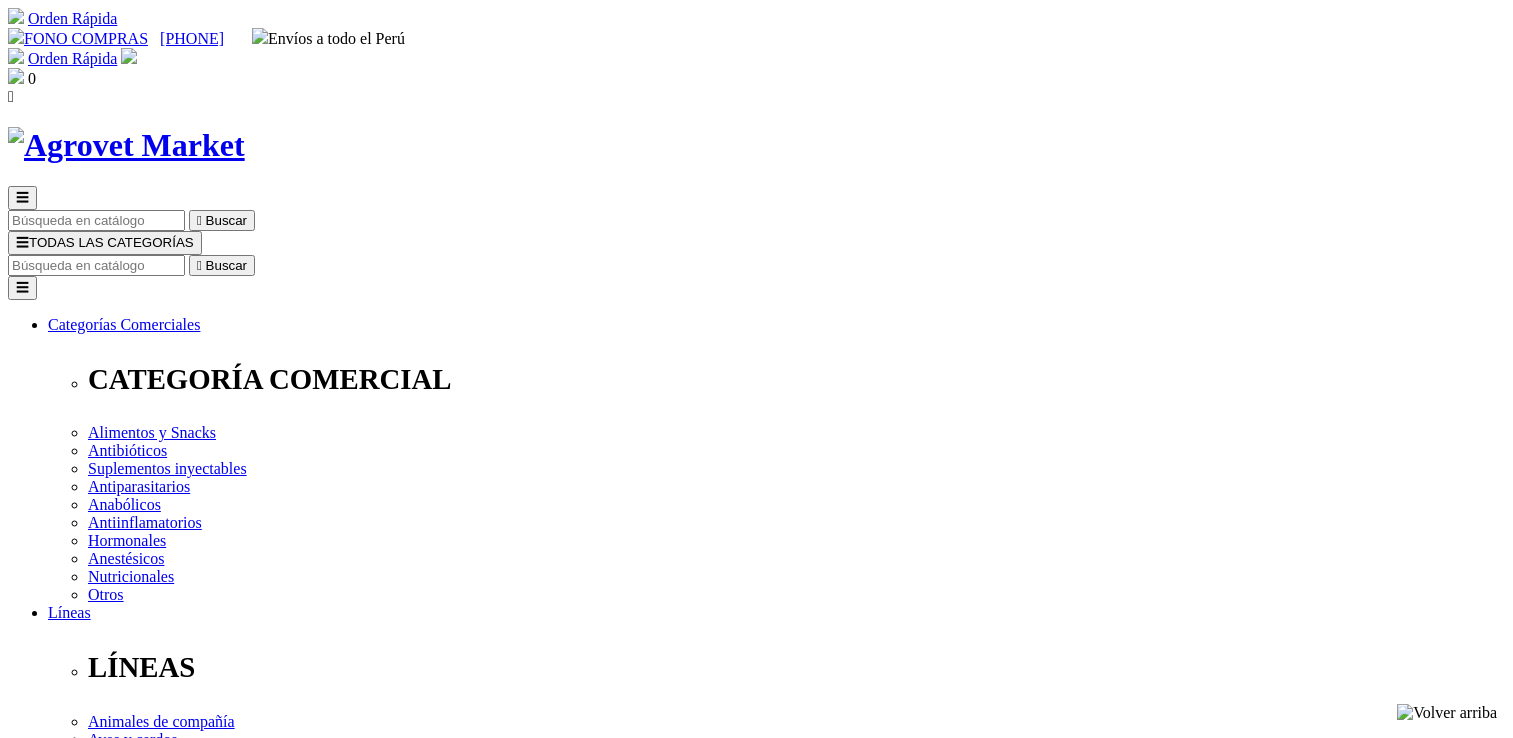 scroll, scrollTop: 0, scrollLeft: 0, axis: both 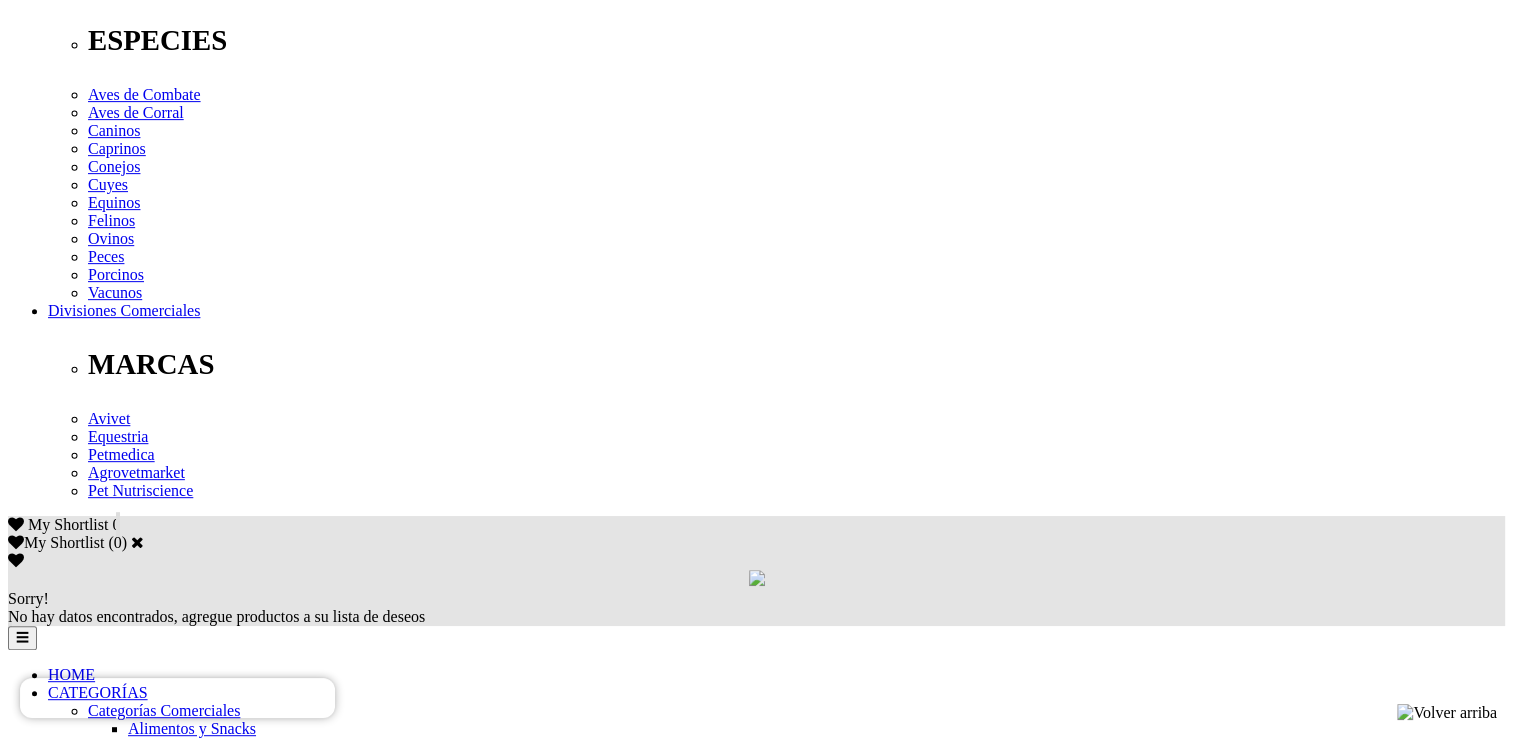 click at bounding box center (92, 5656) 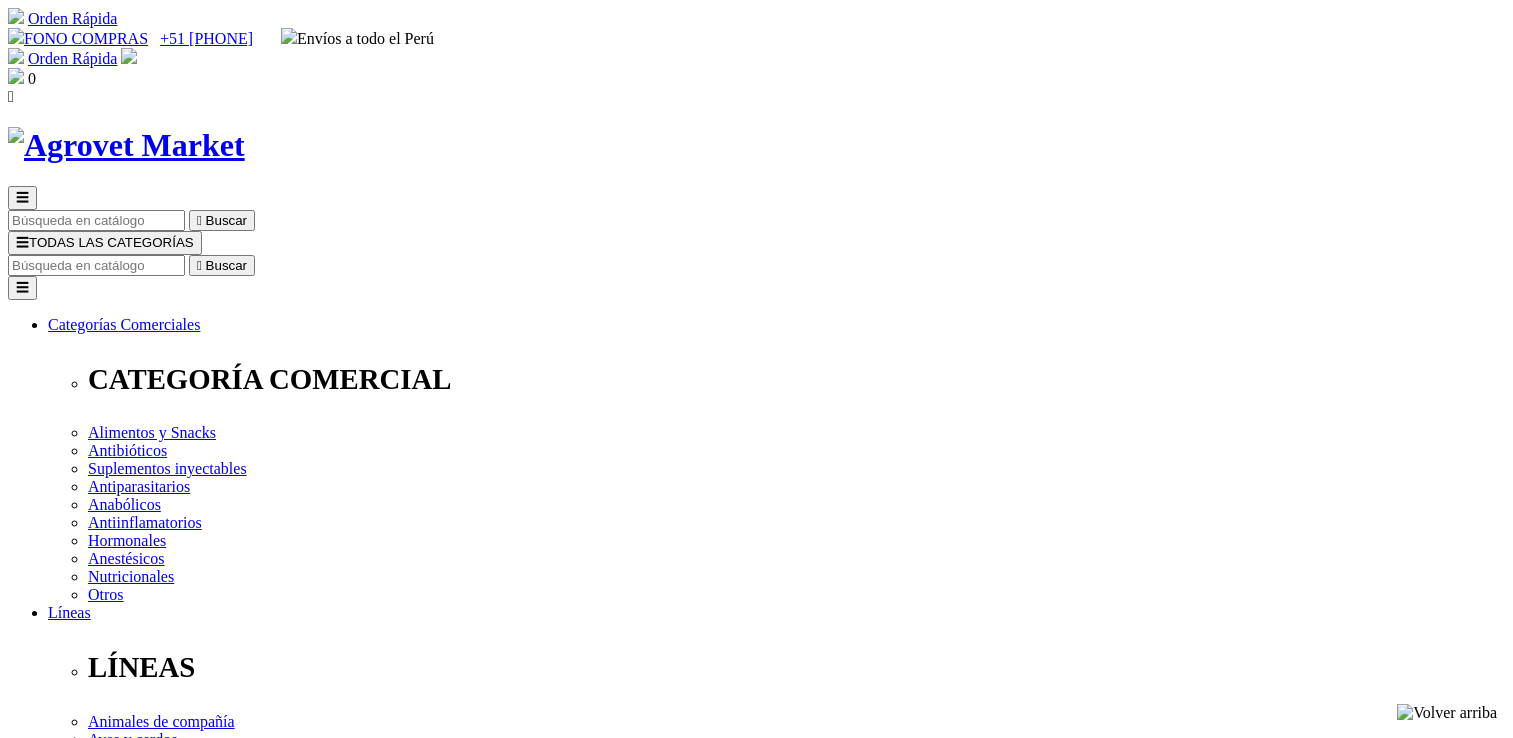 scroll, scrollTop: 0, scrollLeft: 0, axis: both 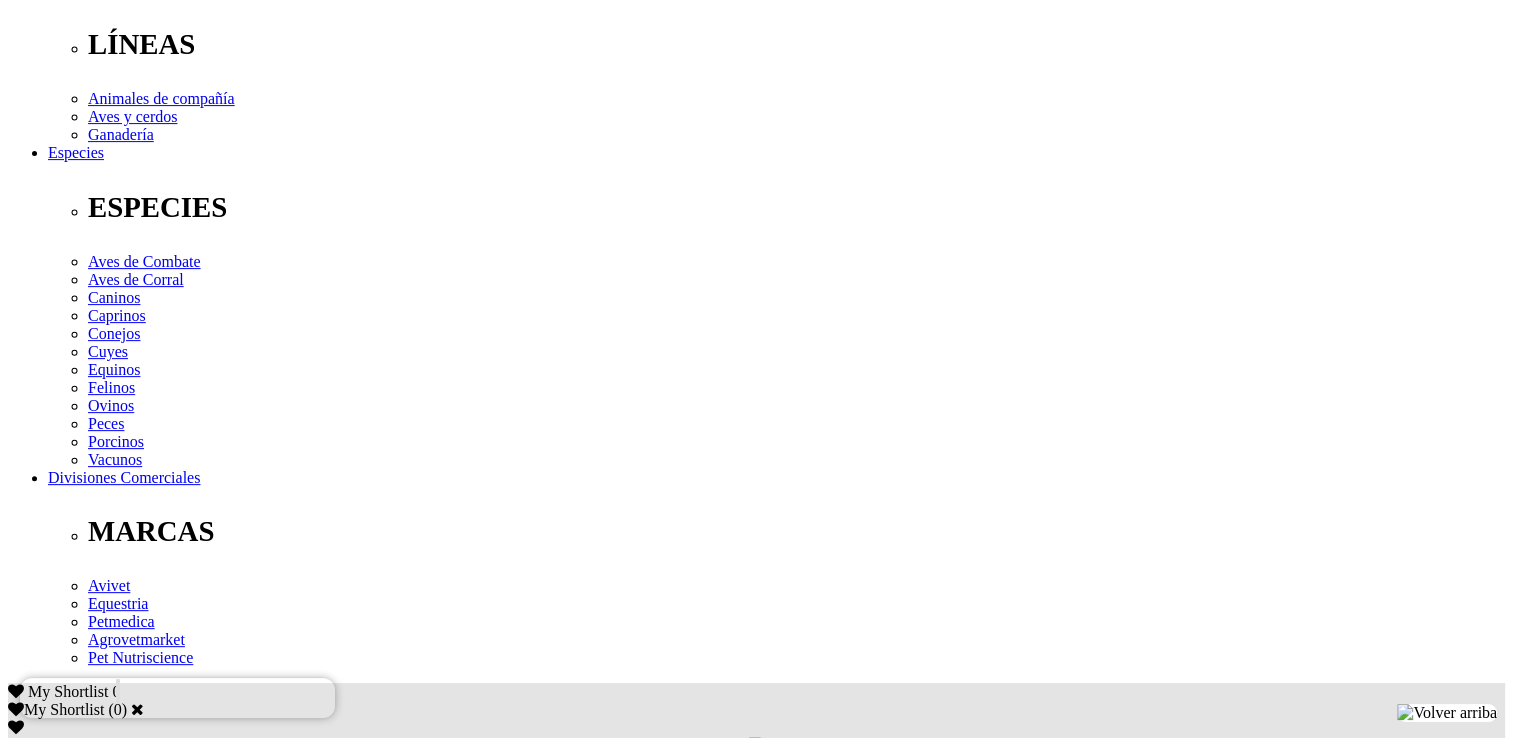 click on "Indicaciones" at bounding box center [88, 2496] 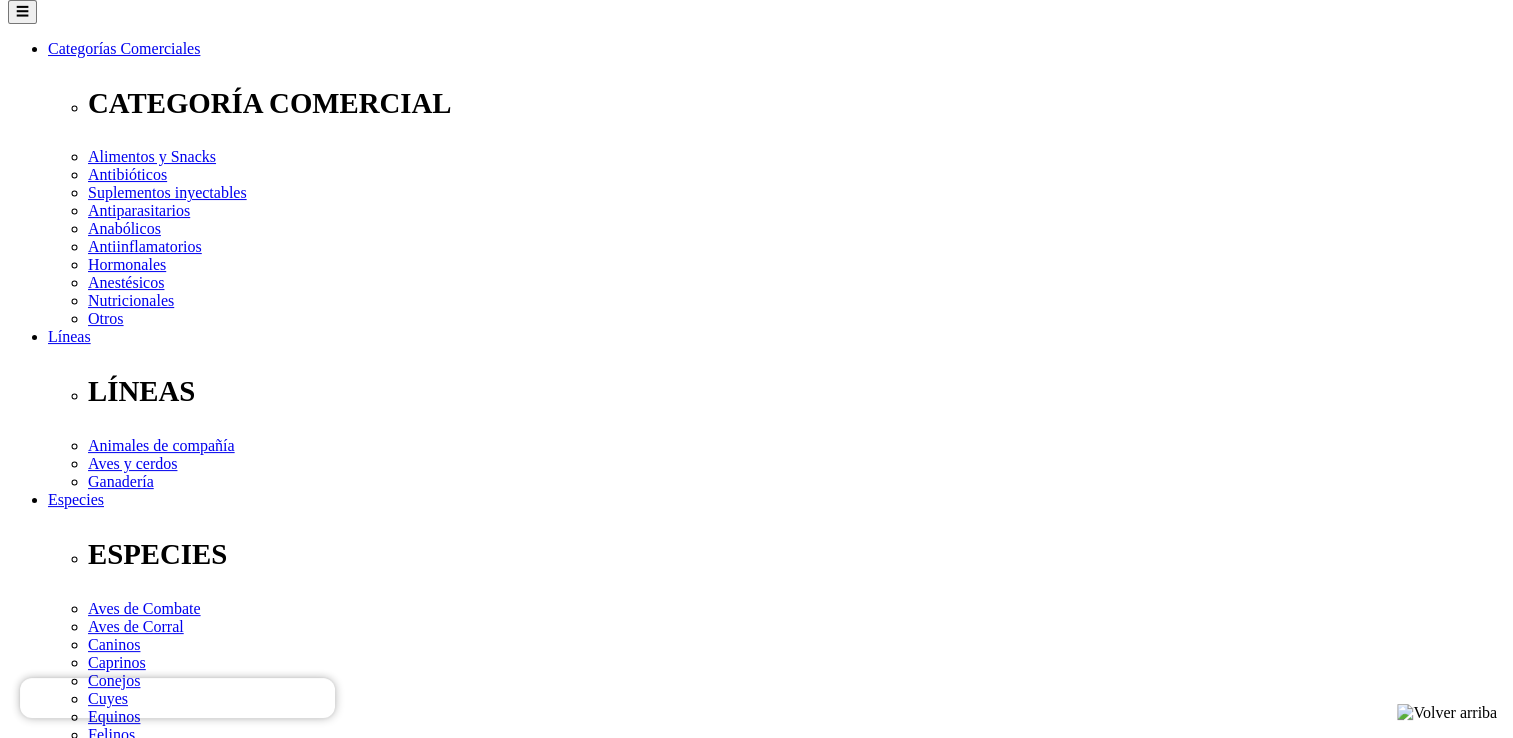 scroll, scrollTop: 276, scrollLeft: 0, axis: vertical 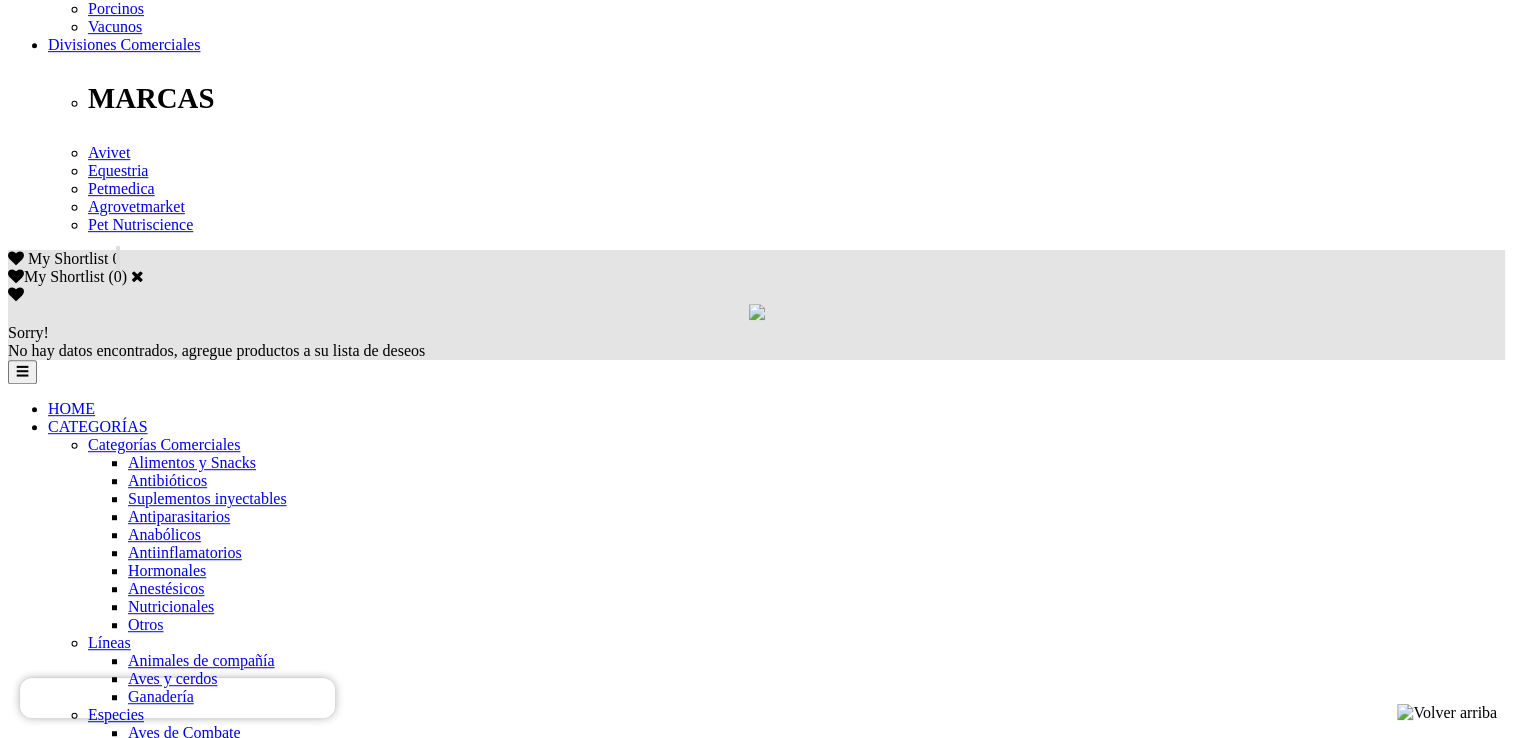 click on "2" at bounding box center [52, 5673] 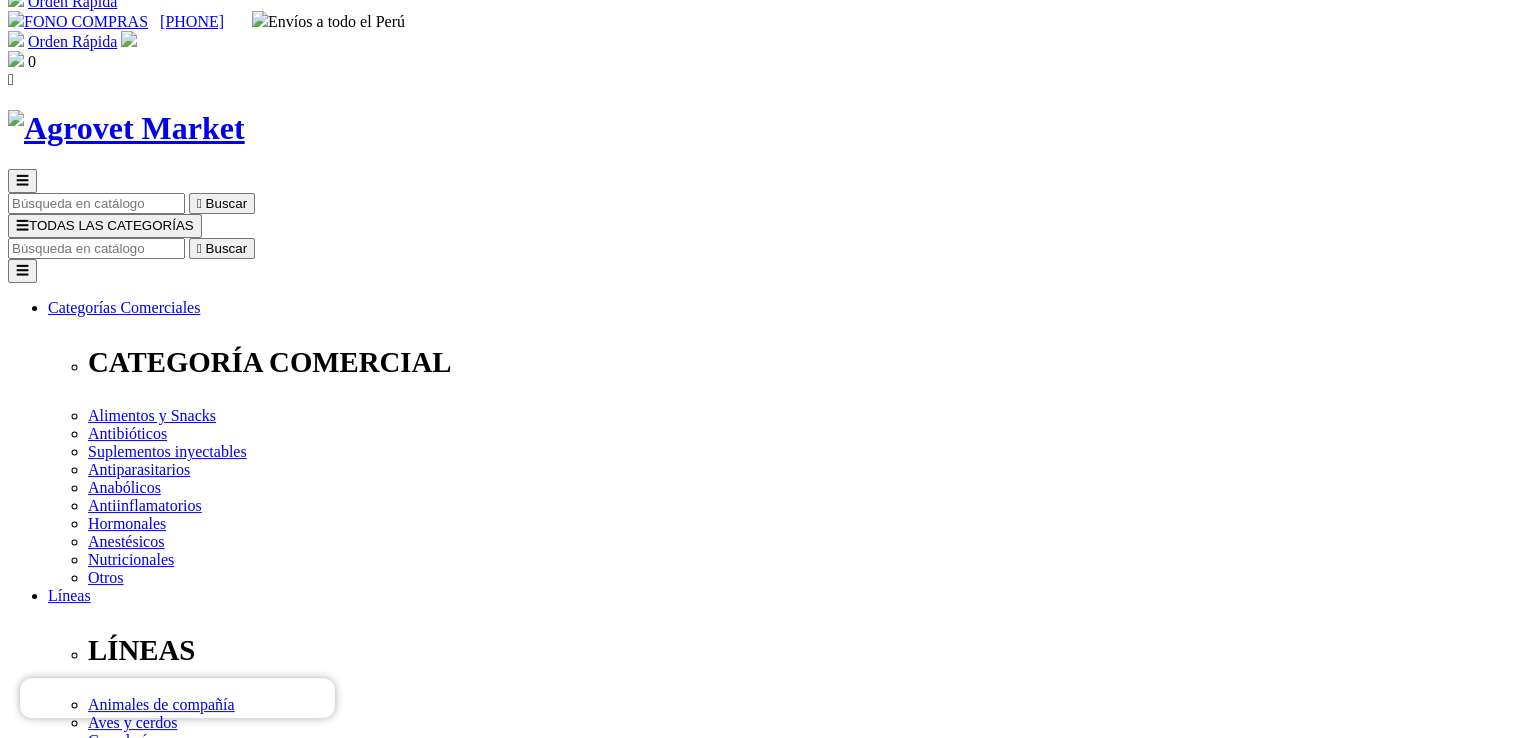 scroll, scrollTop: 0, scrollLeft: 0, axis: both 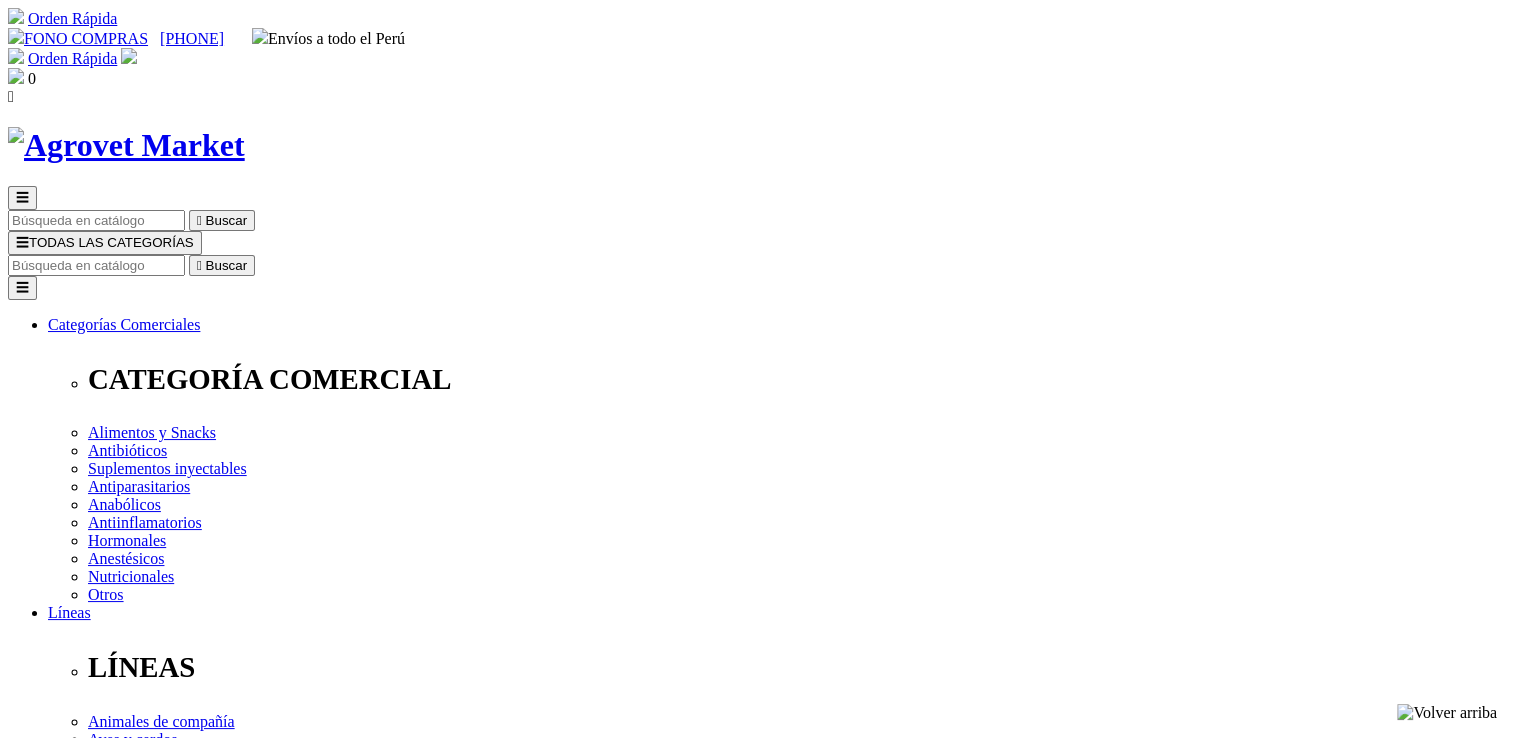 click at bounding box center (182, 3828) 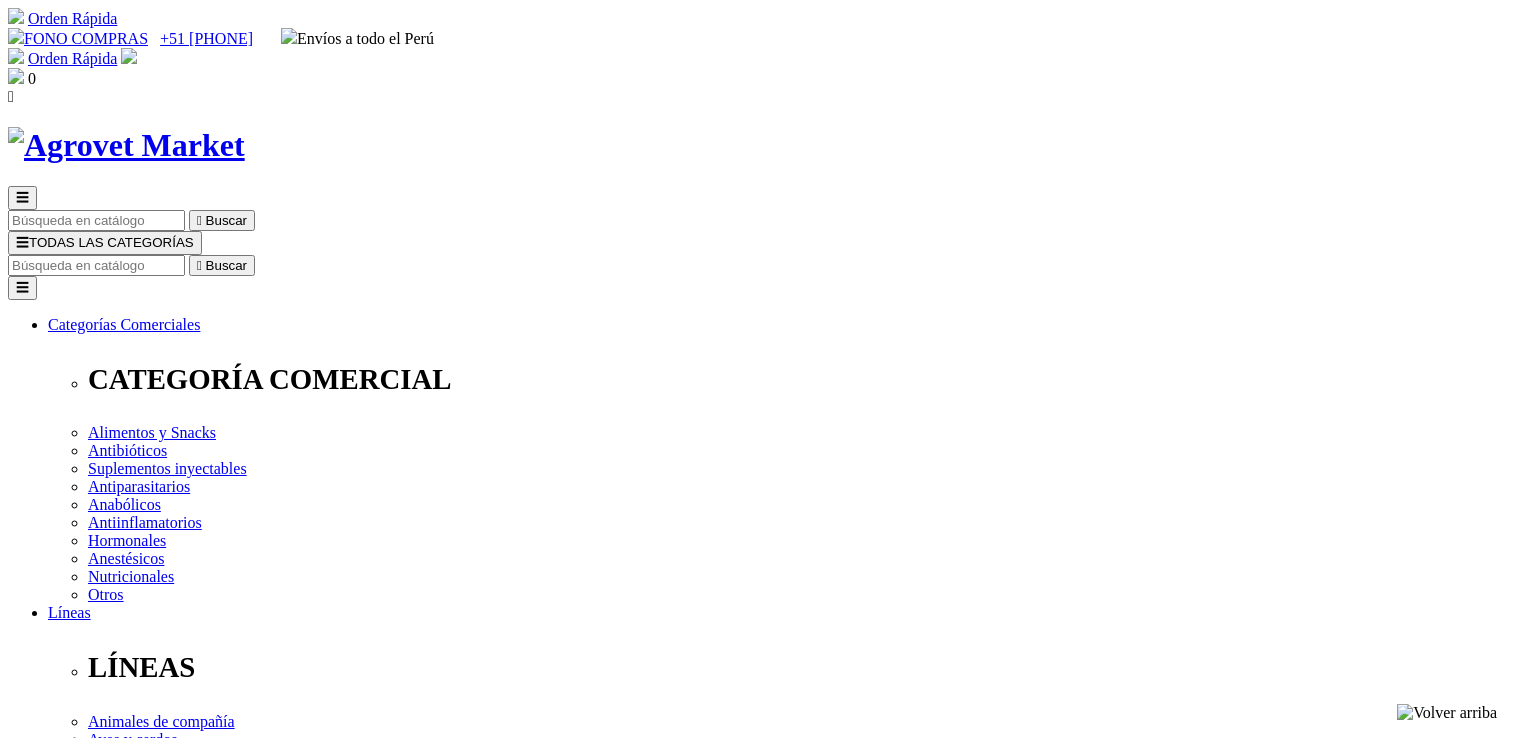 scroll, scrollTop: 0, scrollLeft: 0, axis: both 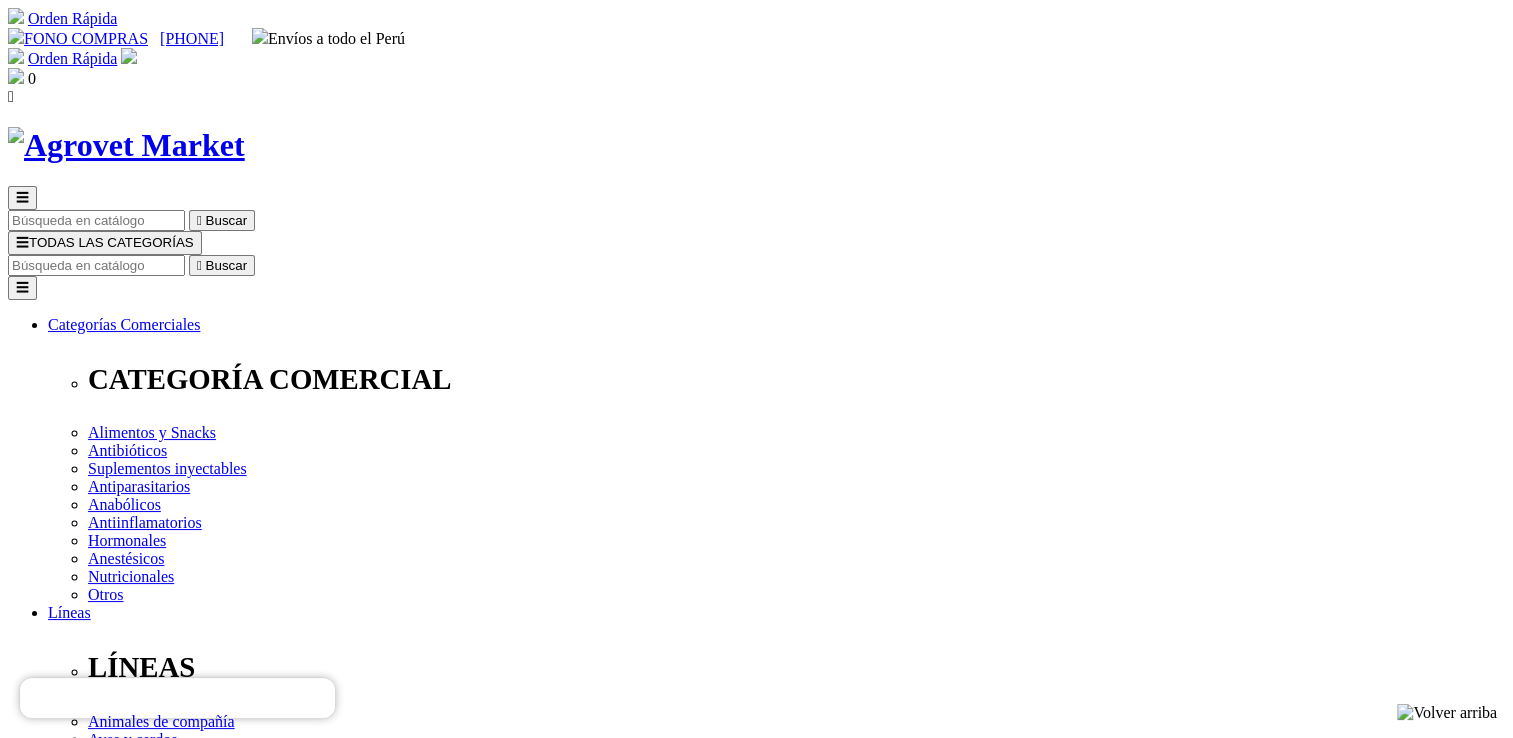 click at bounding box center [190, 4579] 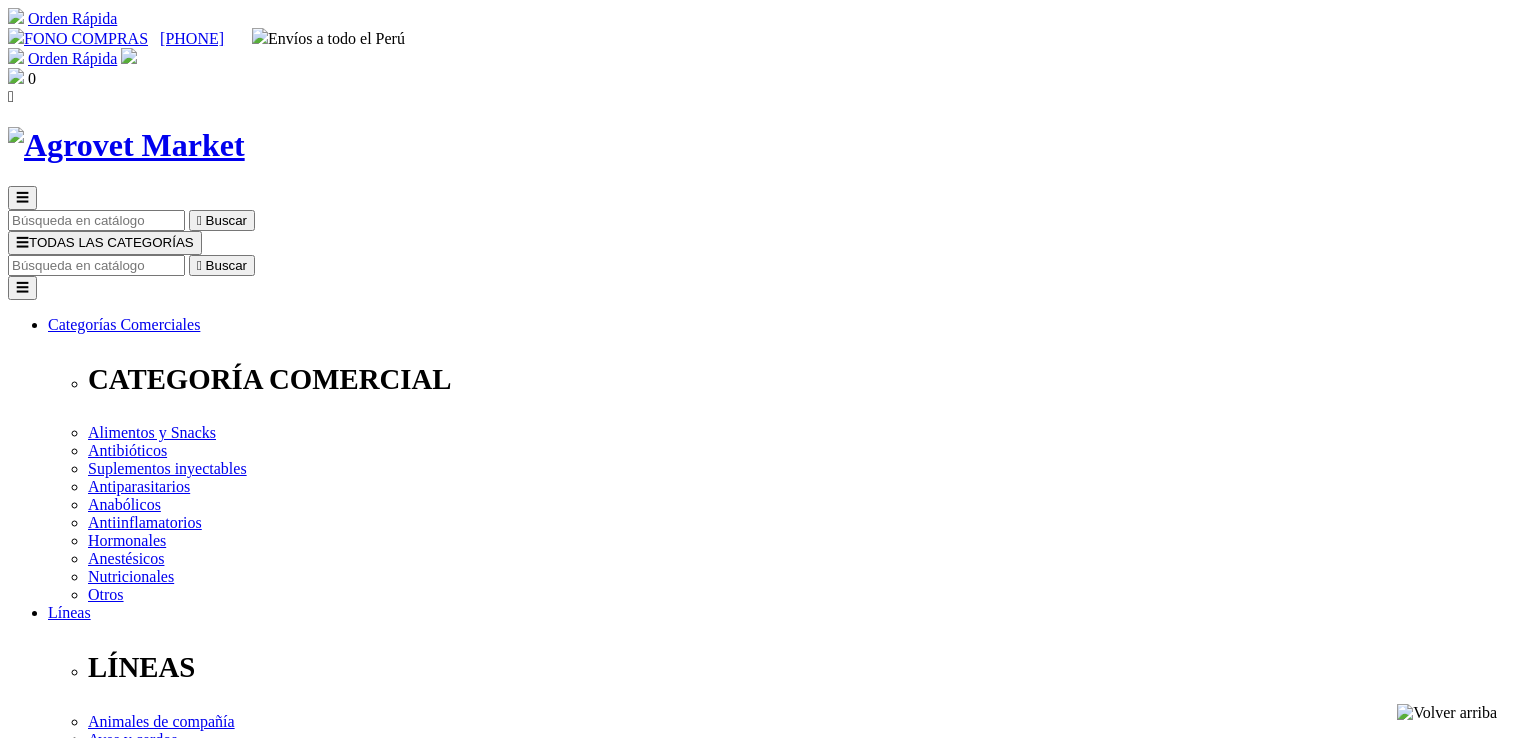 scroll, scrollTop: 0, scrollLeft: 0, axis: both 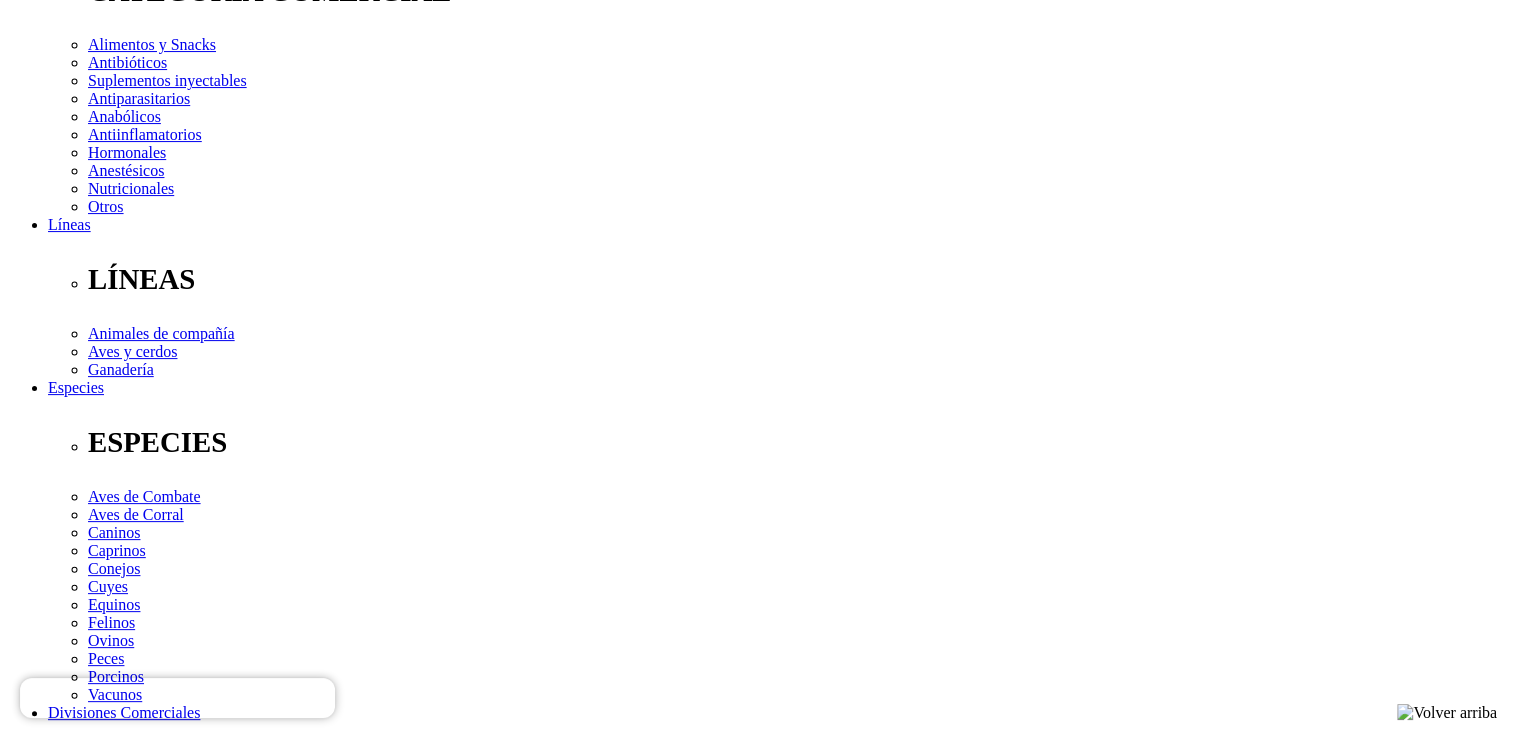 click at bounding box center [78, 4441] 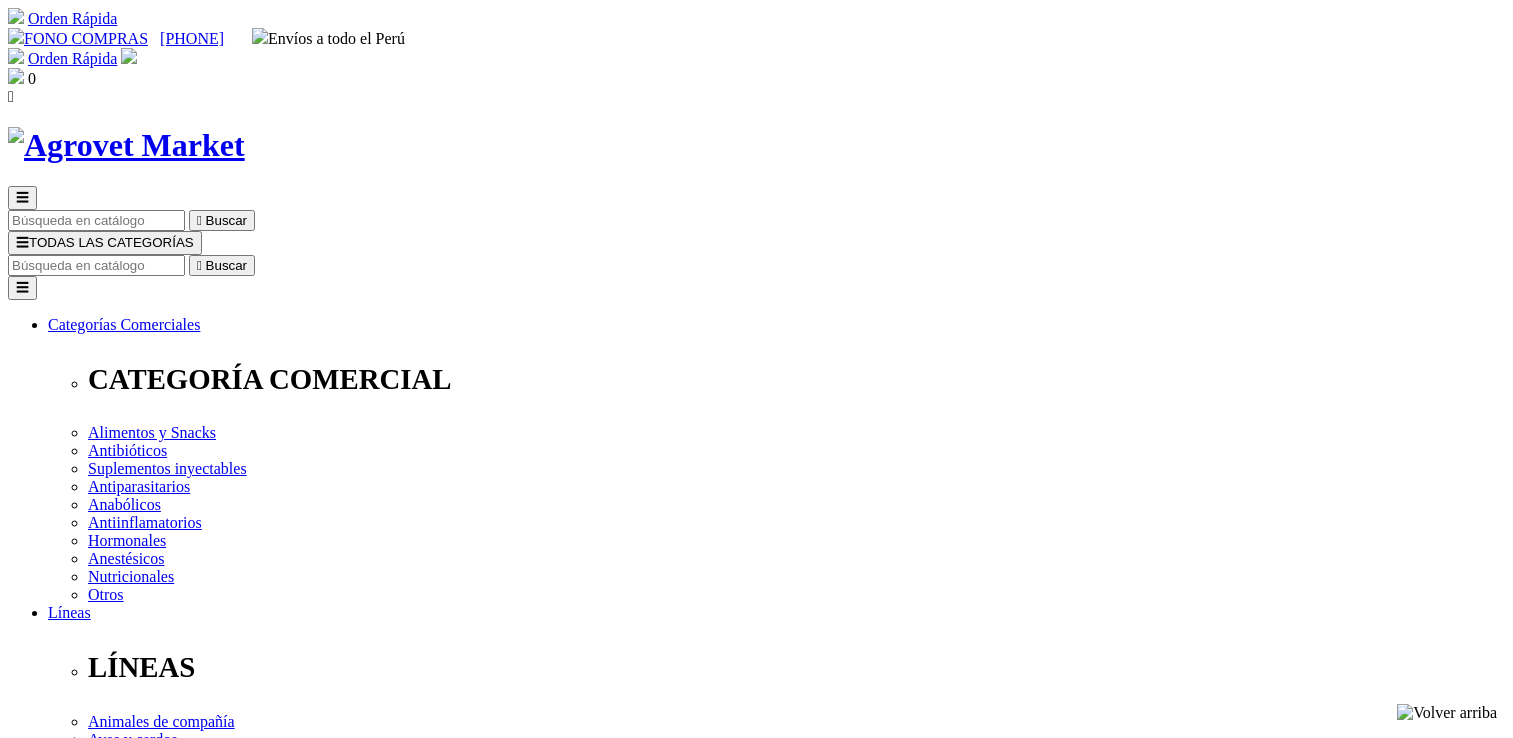 scroll, scrollTop: 0, scrollLeft: 0, axis: both 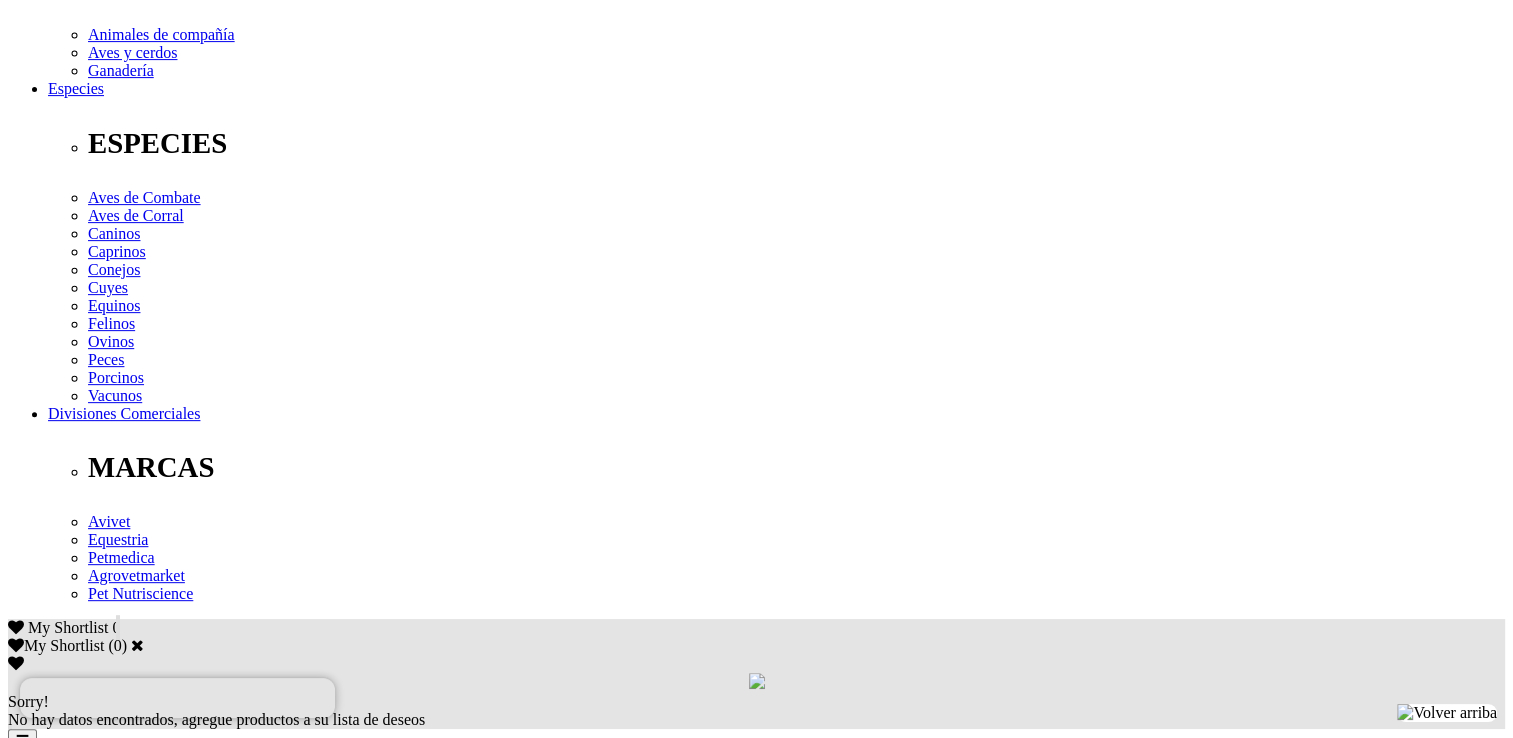 click on "Indicaciones" at bounding box center (88, 2513) 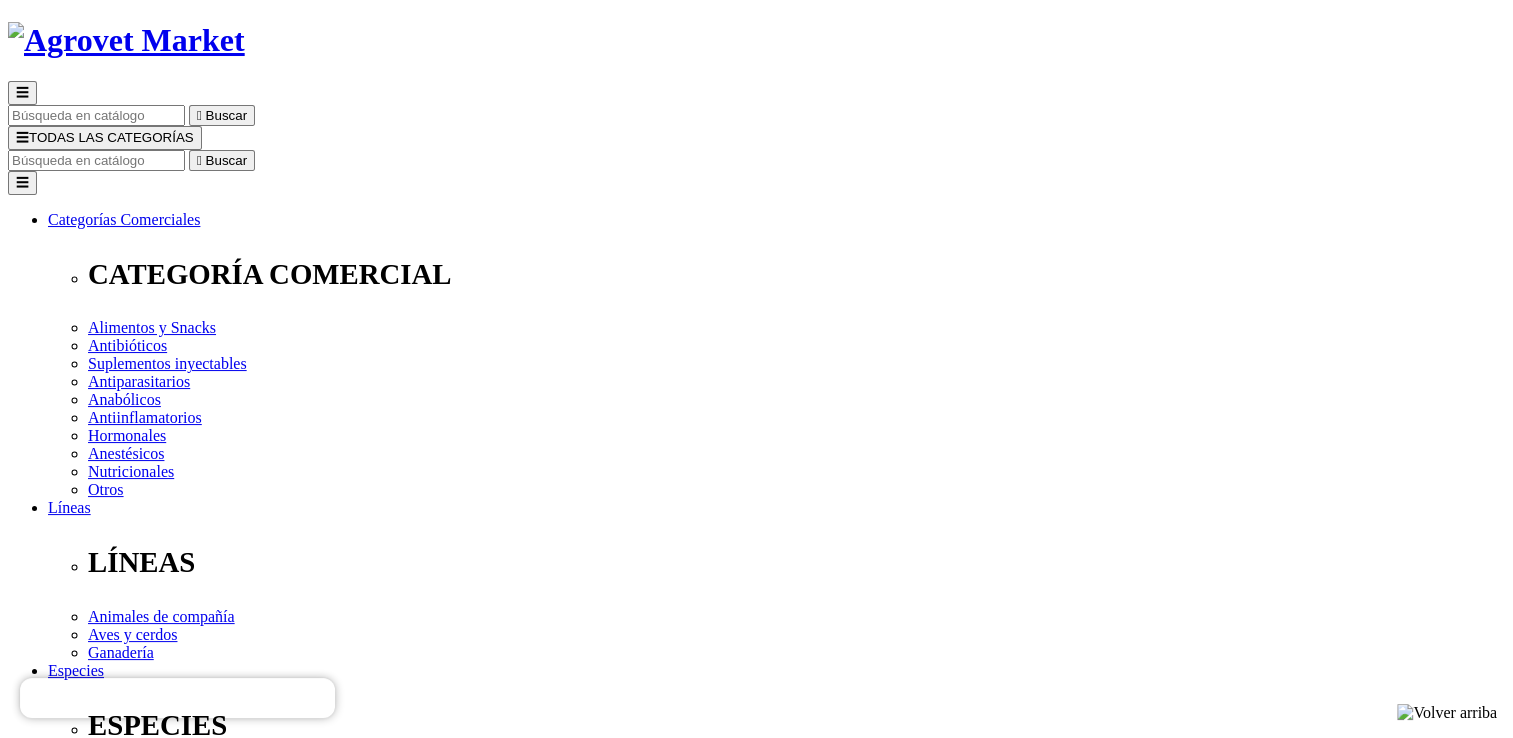 scroll, scrollTop: 104, scrollLeft: 0, axis: vertical 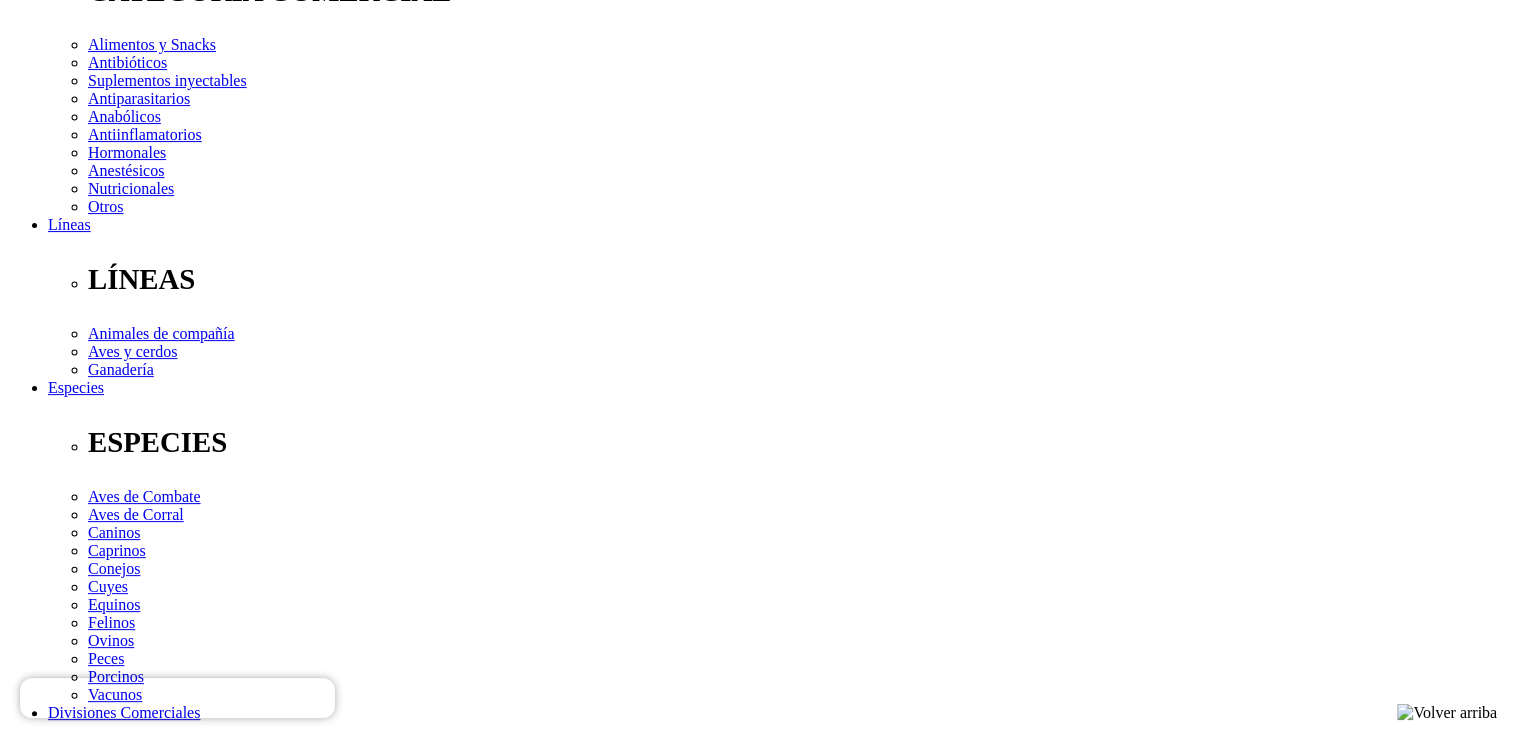 click at bounding box center [180, 4692] 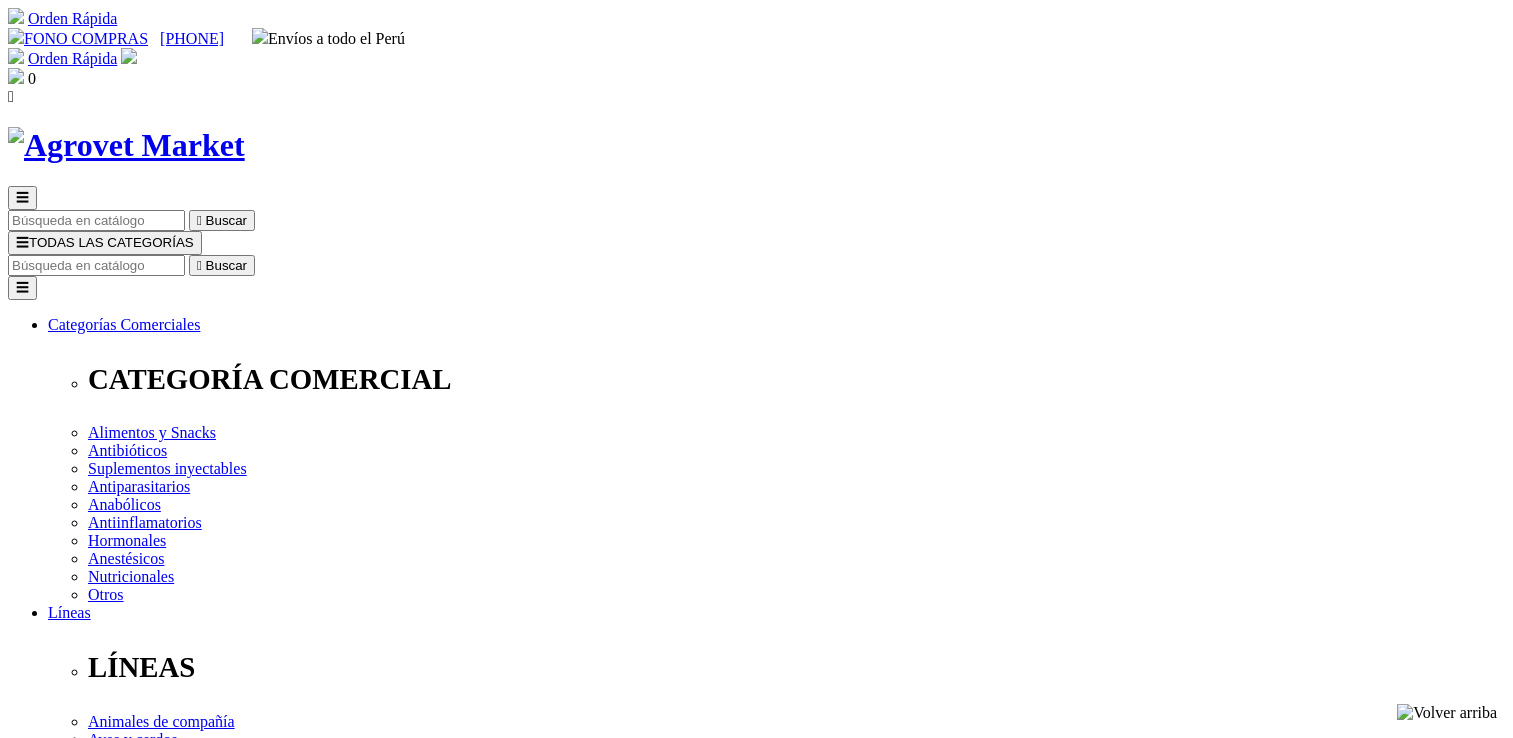 scroll, scrollTop: 0, scrollLeft: 0, axis: both 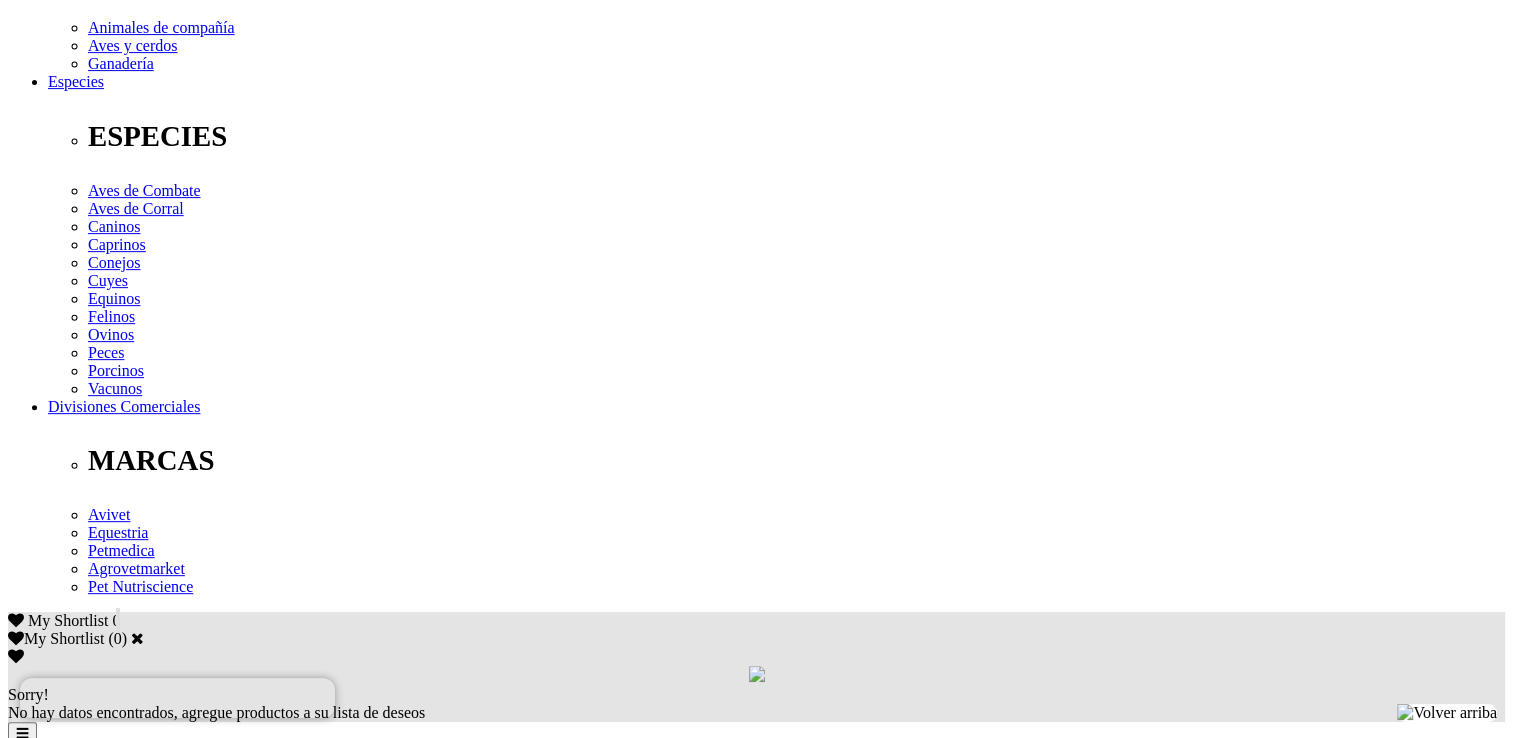 click on "Indicaciones" at bounding box center (88, 2425) 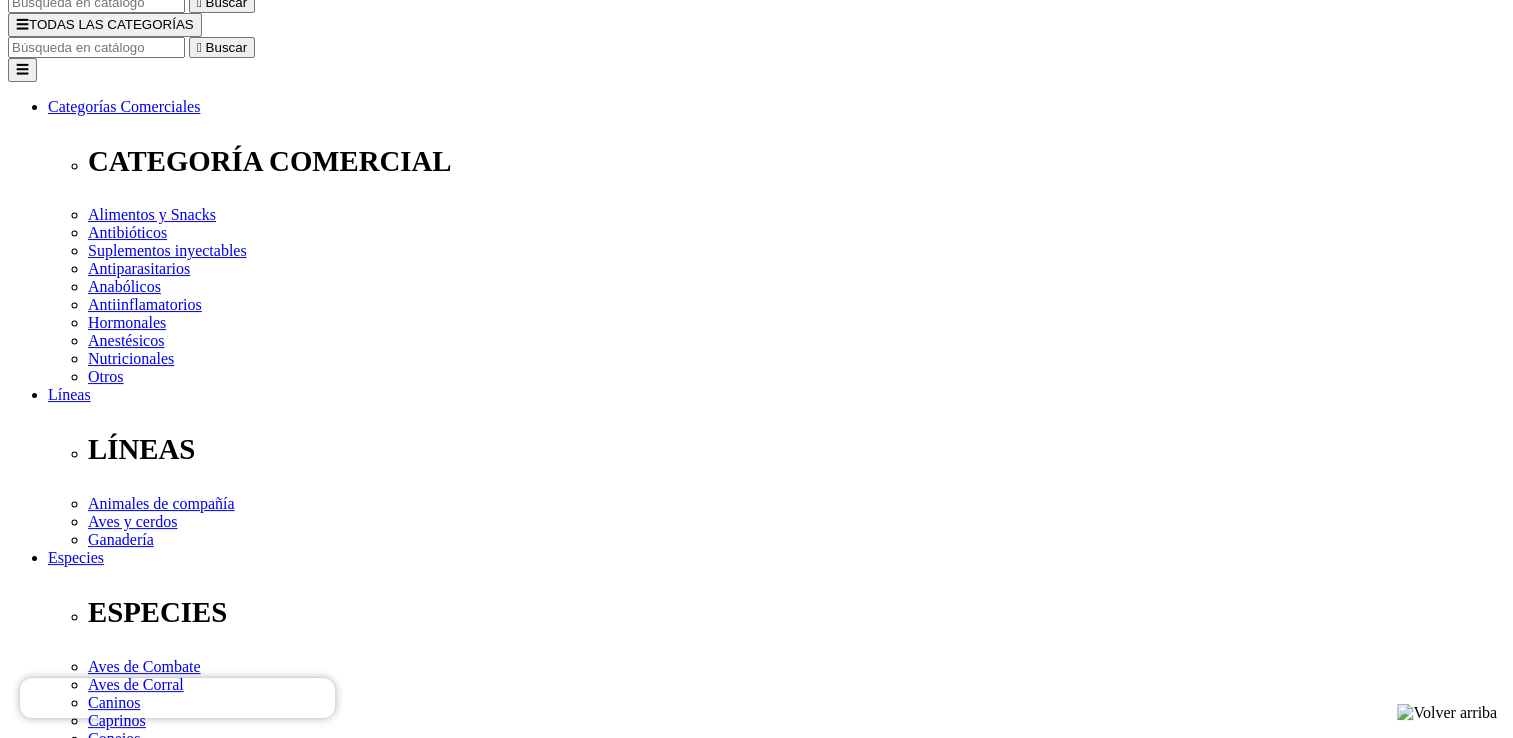 scroll, scrollTop: 251, scrollLeft: 0, axis: vertical 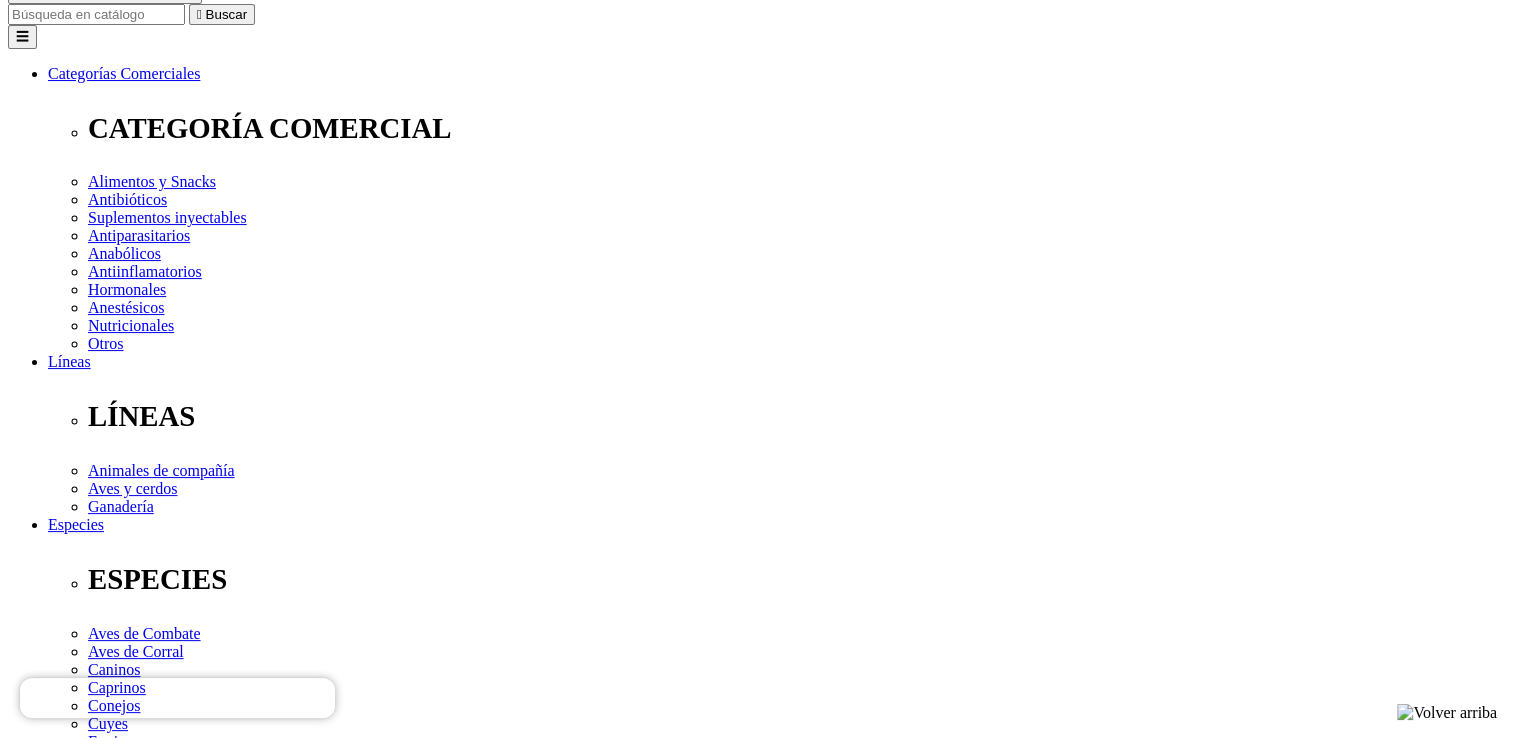 click at bounding box center (220, 2070) 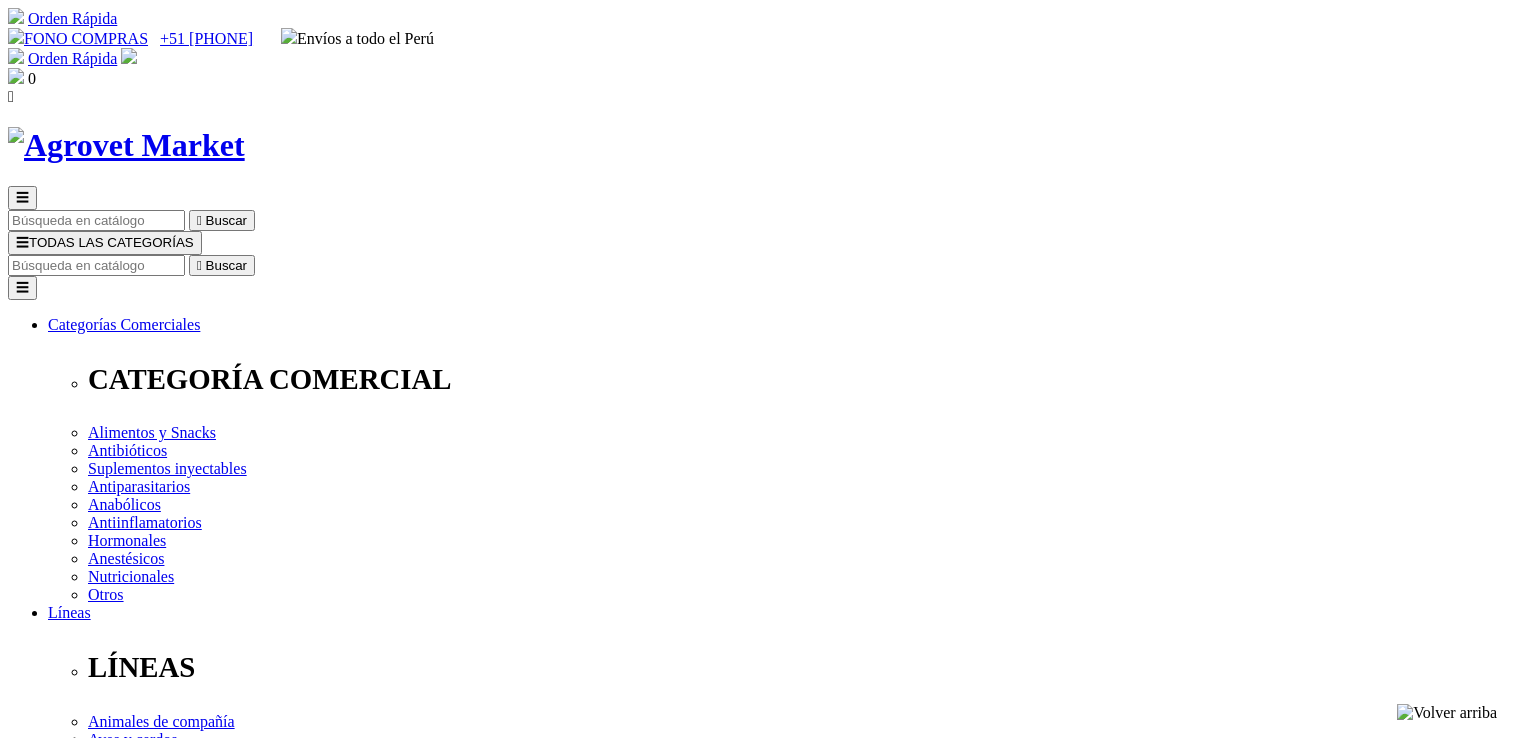 scroll, scrollTop: 388, scrollLeft: 0, axis: vertical 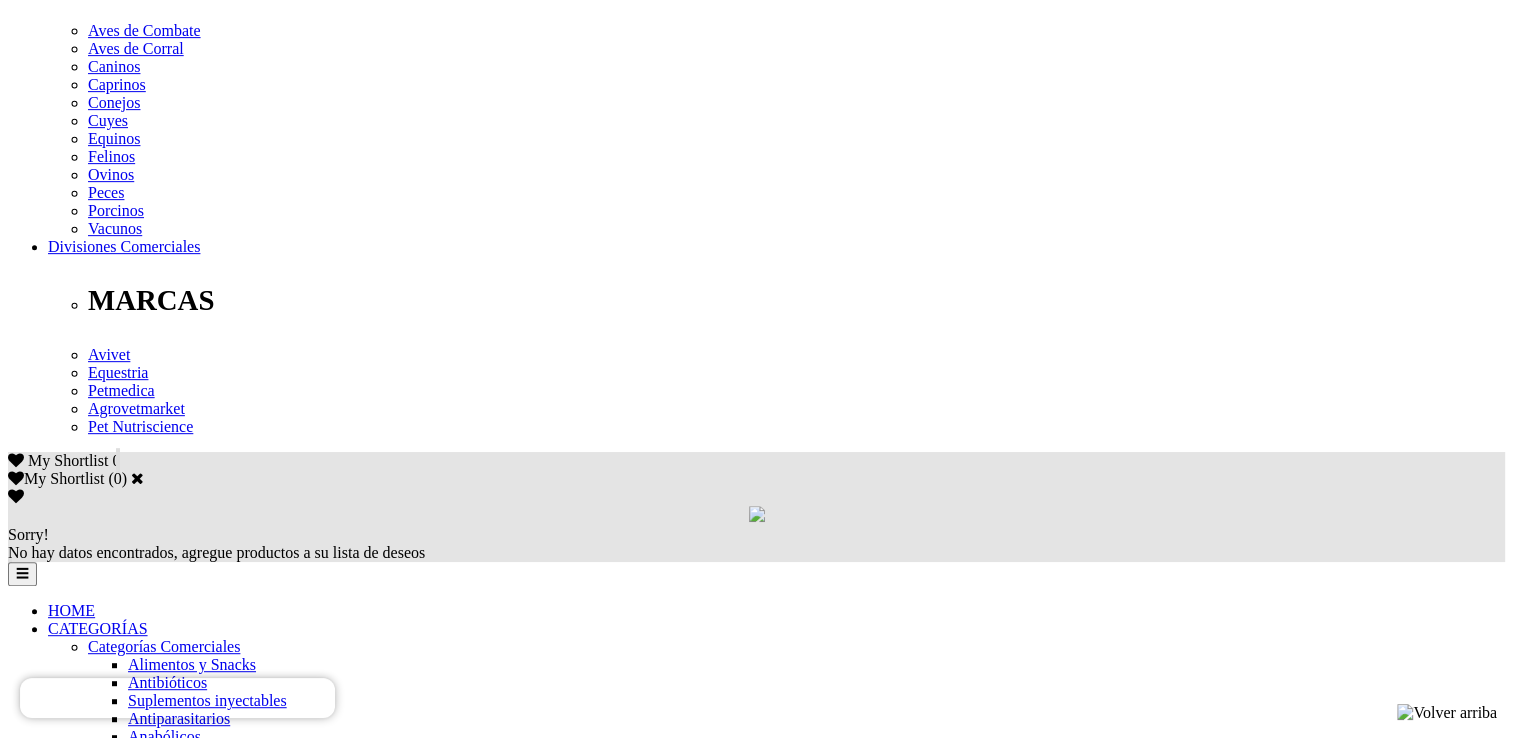 click at bounding box center [113, 5728] 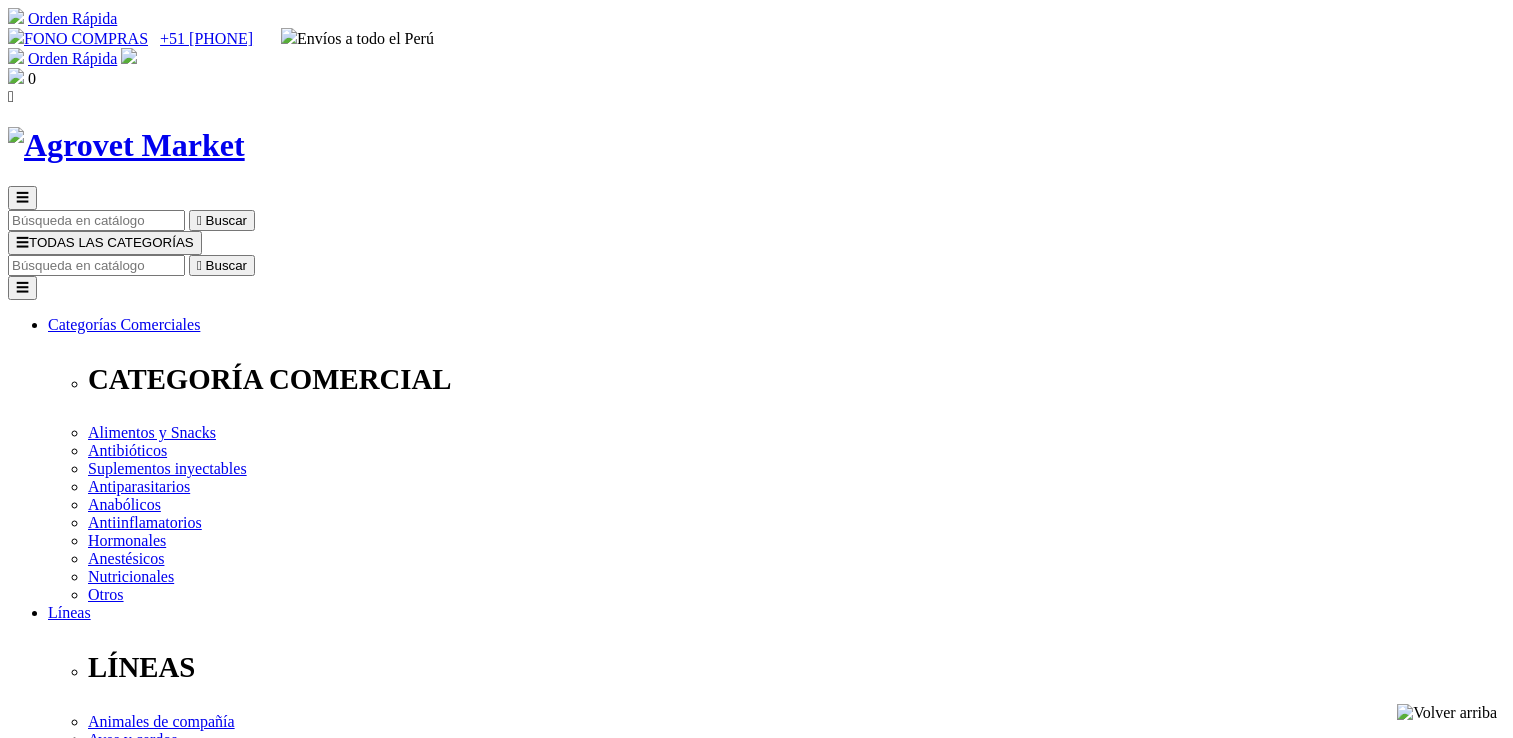 scroll, scrollTop: 0, scrollLeft: 0, axis: both 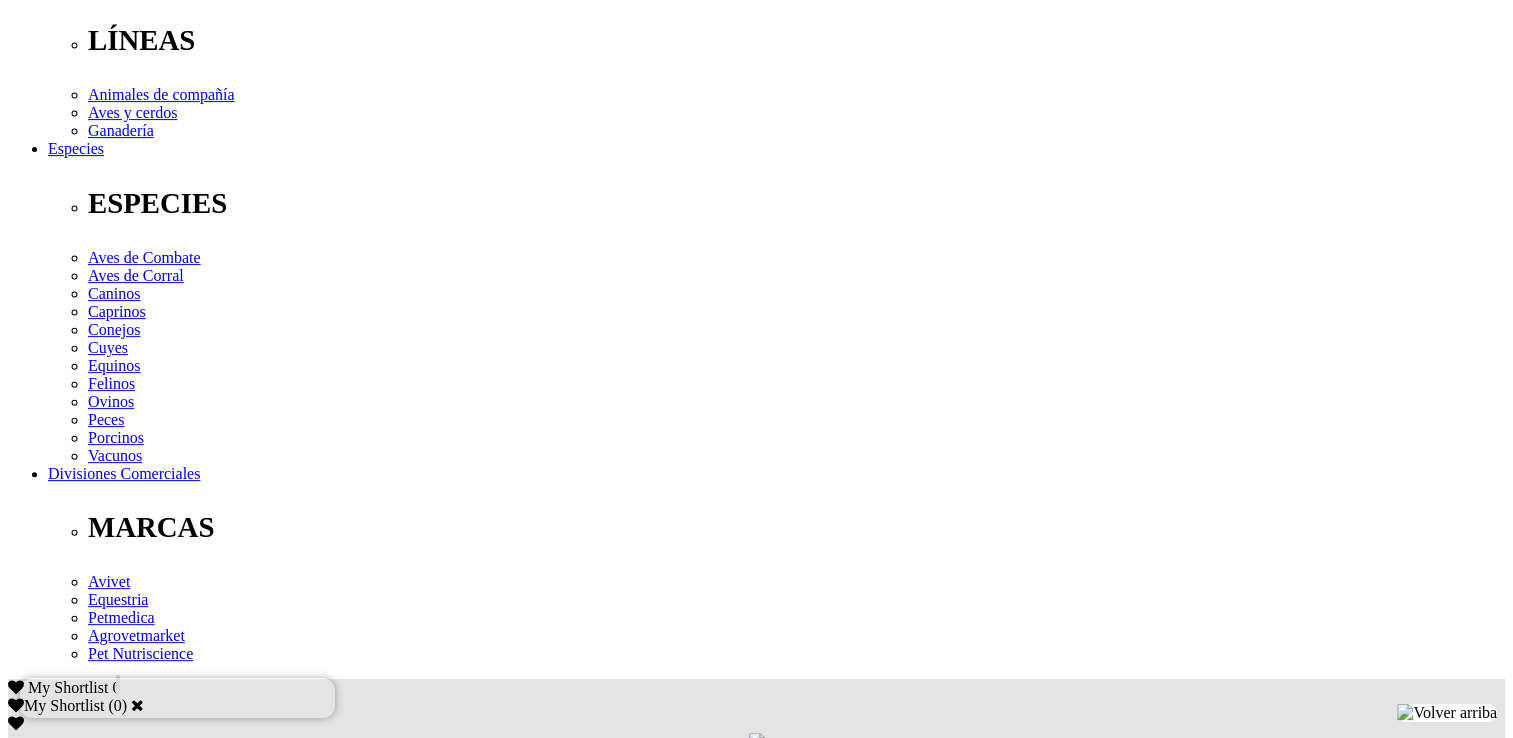 click on "Indicaciones" at bounding box center (88, 2456) 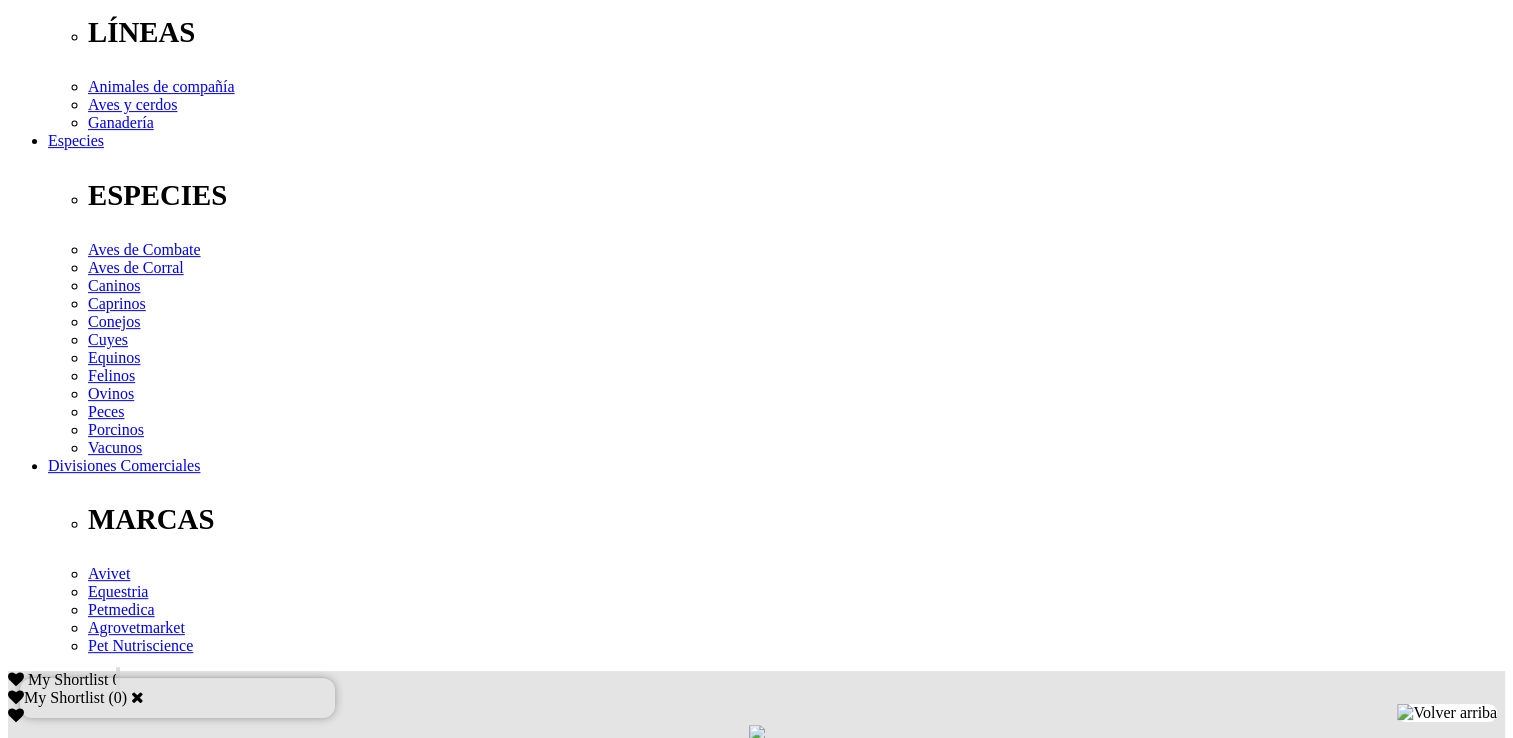 scroll, scrollTop: 636, scrollLeft: 0, axis: vertical 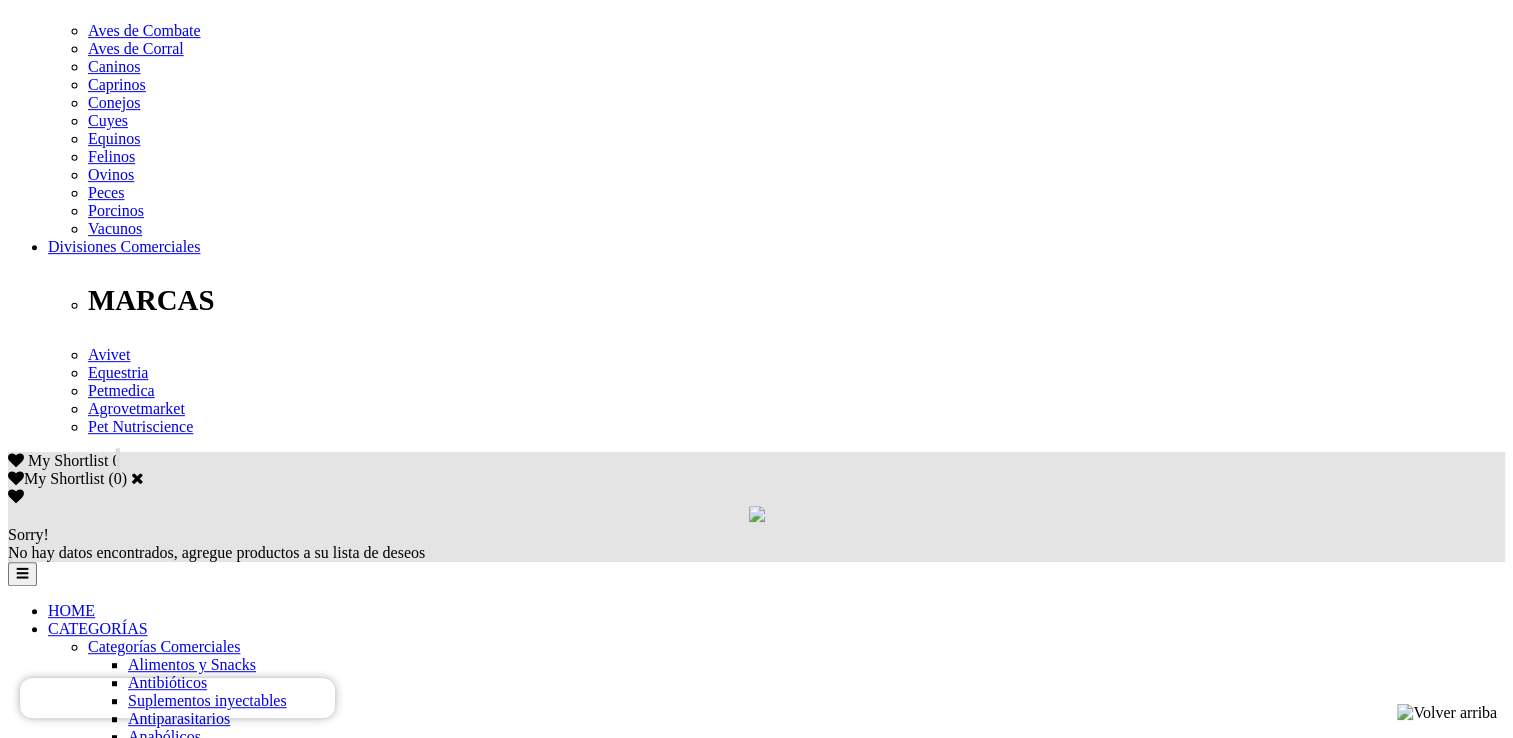 click on "3" at bounding box center [52, 6048] 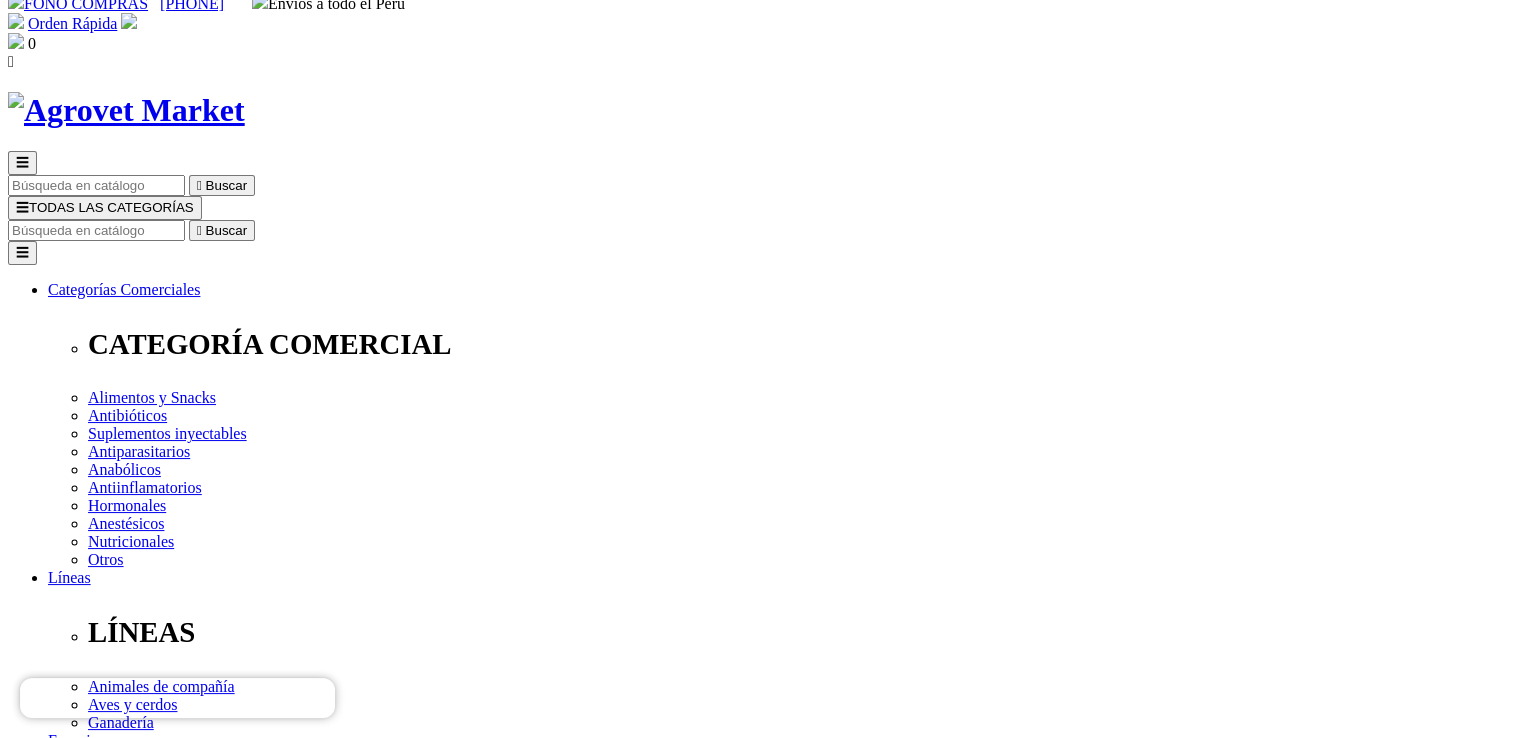 scroll, scrollTop: 0, scrollLeft: 0, axis: both 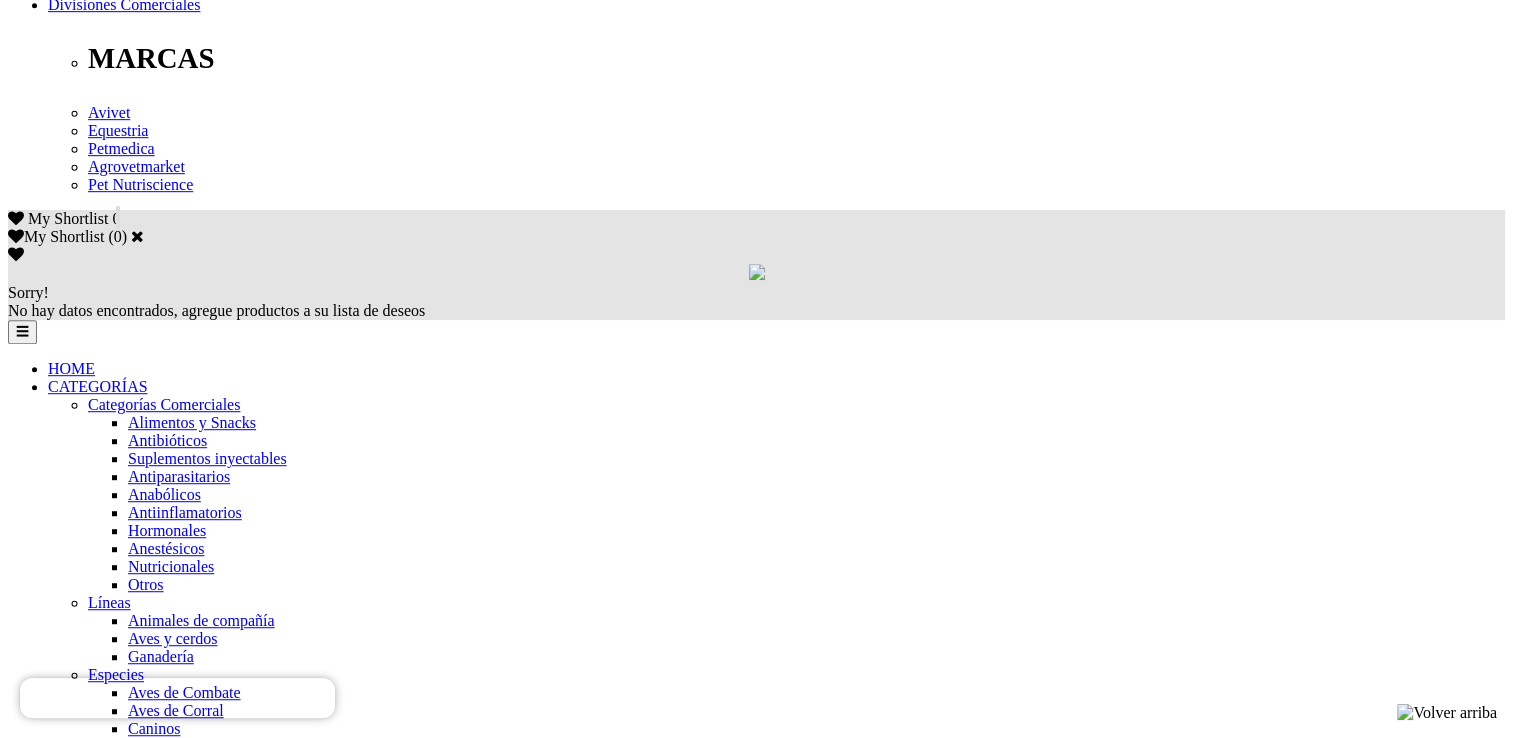 click on "1" at bounding box center [52, 5662] 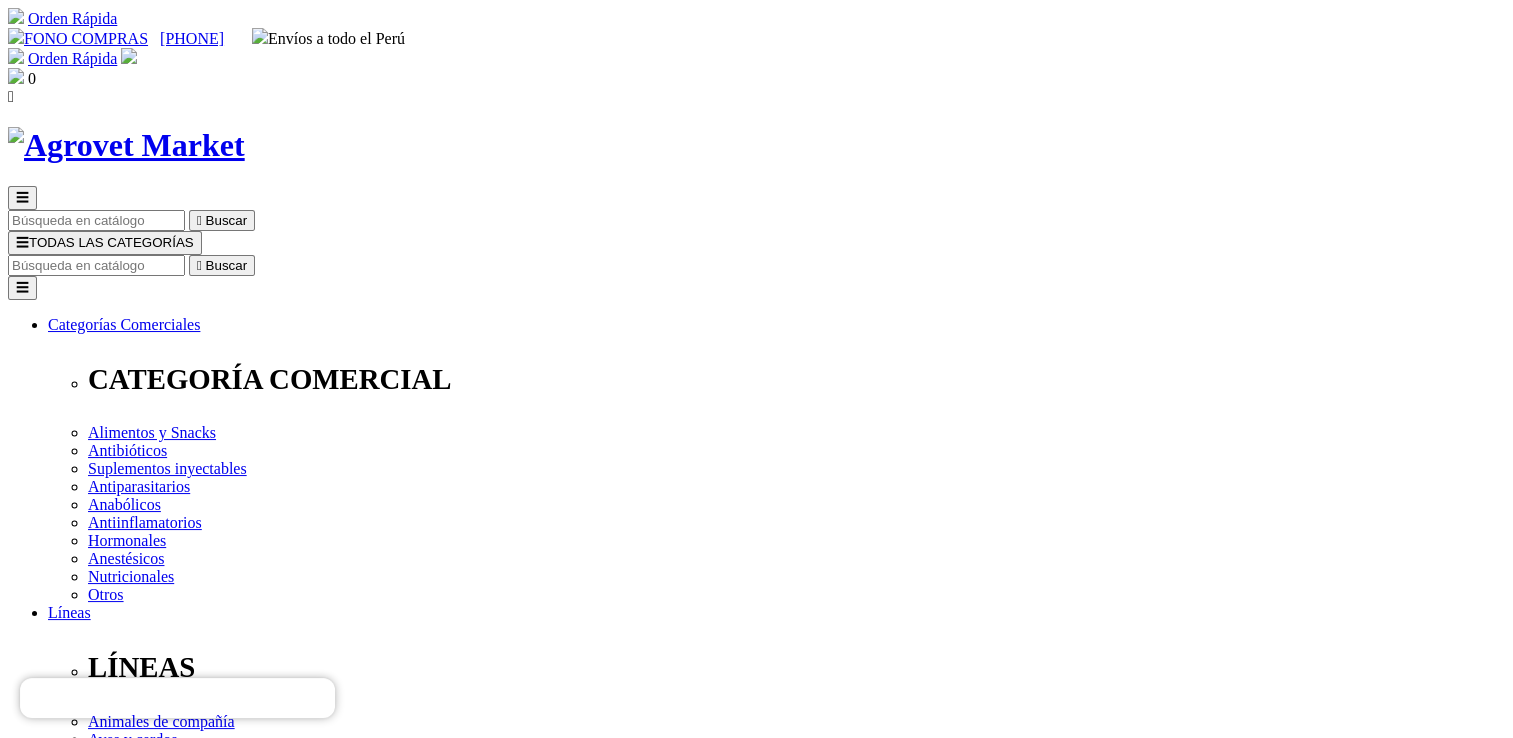 scroll, scrollTop: 592, scrollLeft: 0, axis: vertical 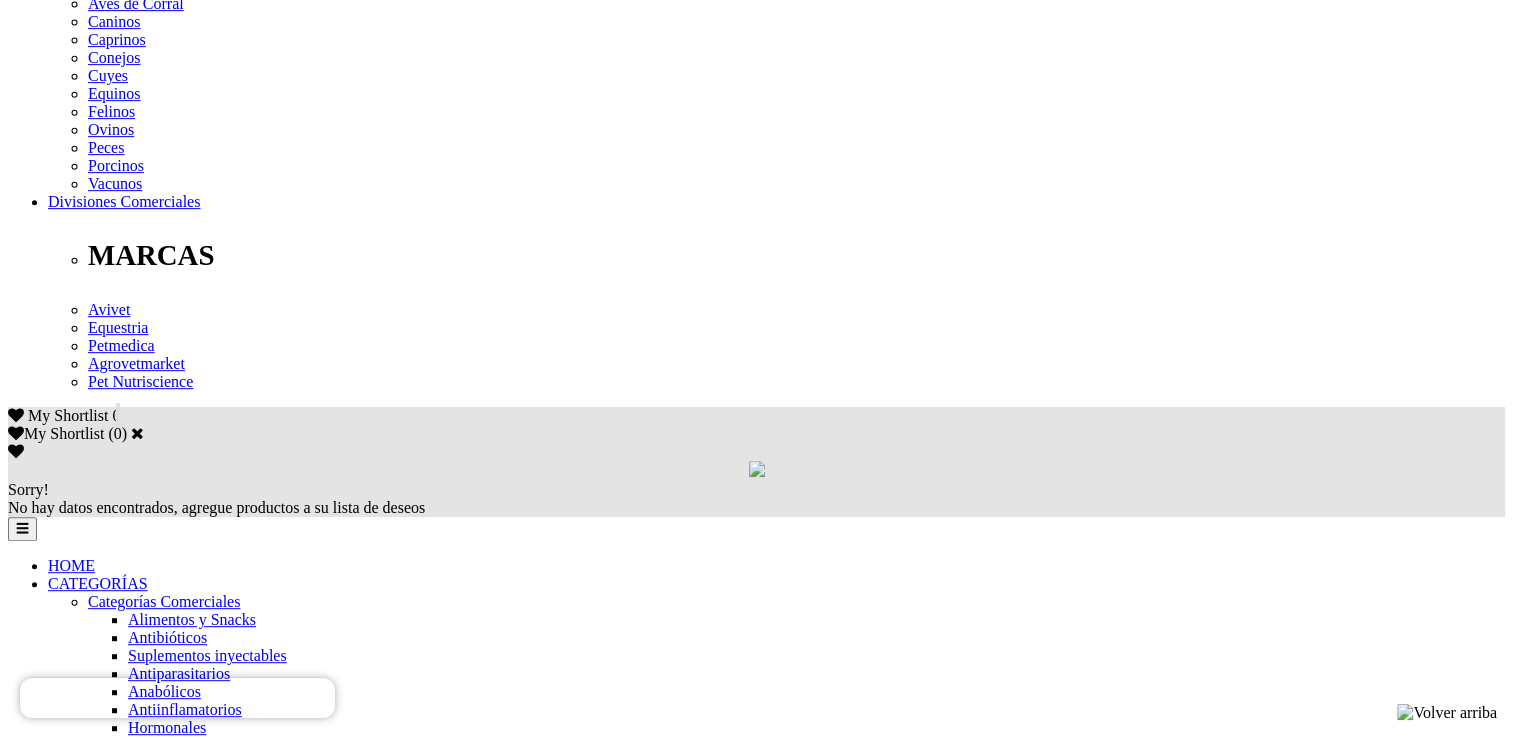 click on "2" at bounding box center (52, 5830) 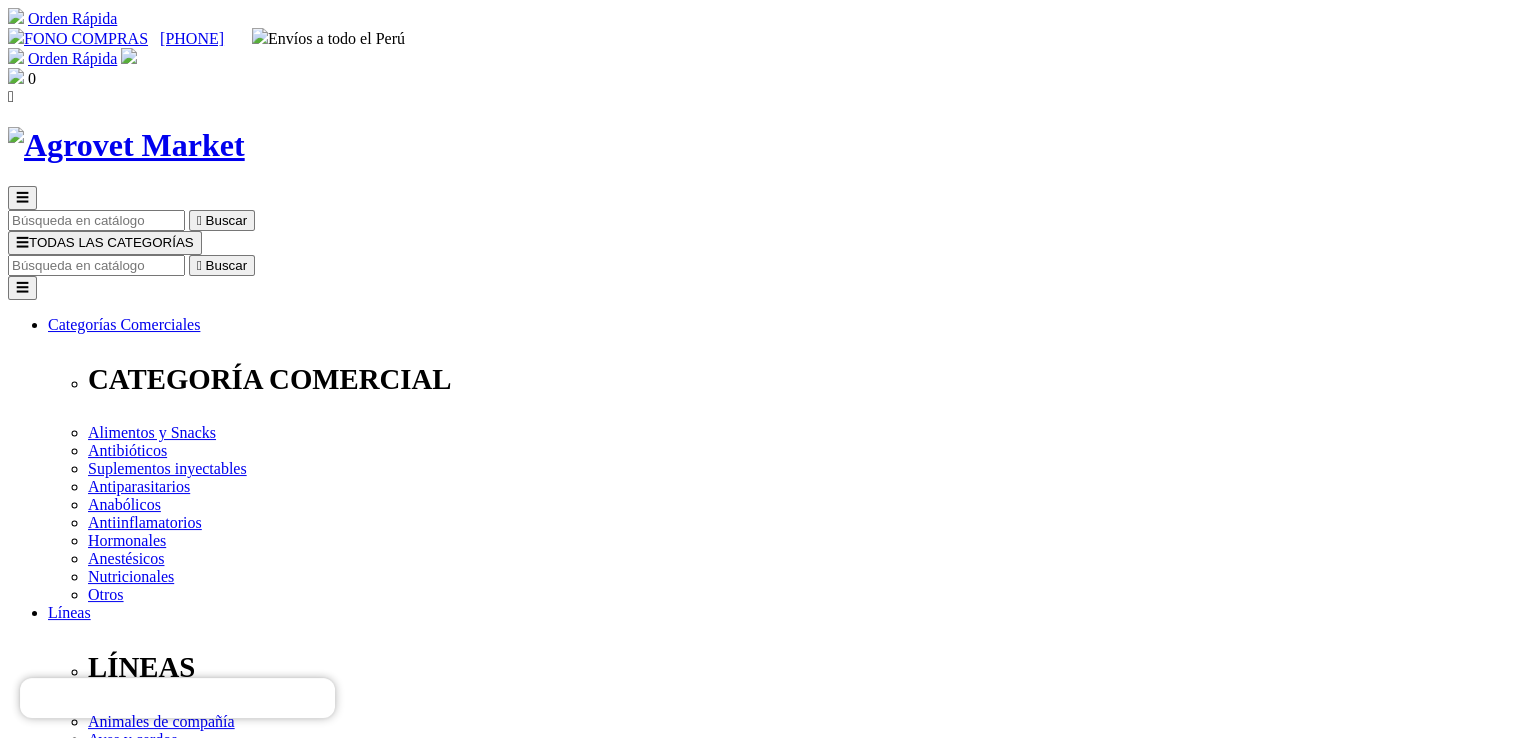 scroll, scrollTop: 0, scrollLeft: 0, axis: both 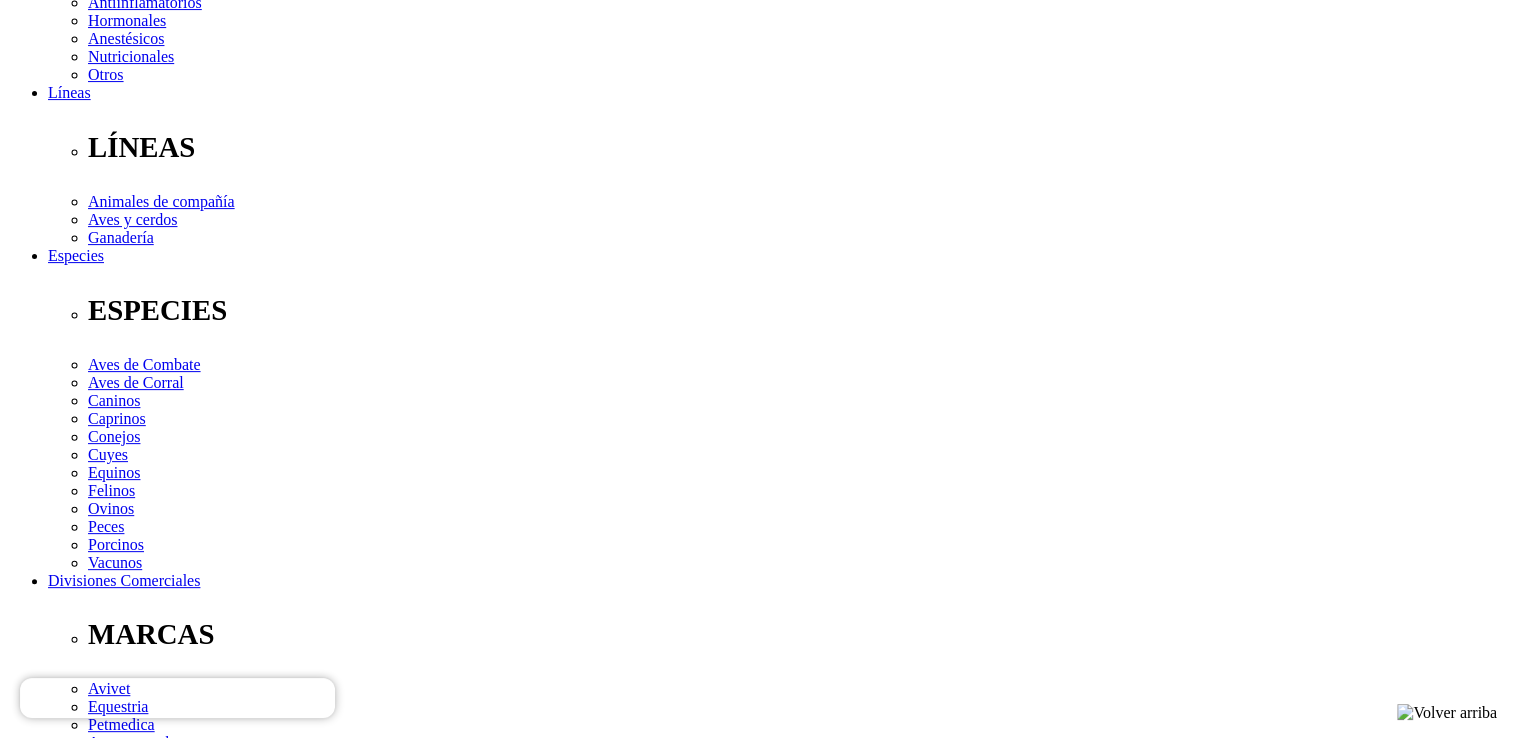 drag, startPoint x: 720, startPoint y: 428, endPoint x: 684, endPoint y: 418, distance: 37.363083 